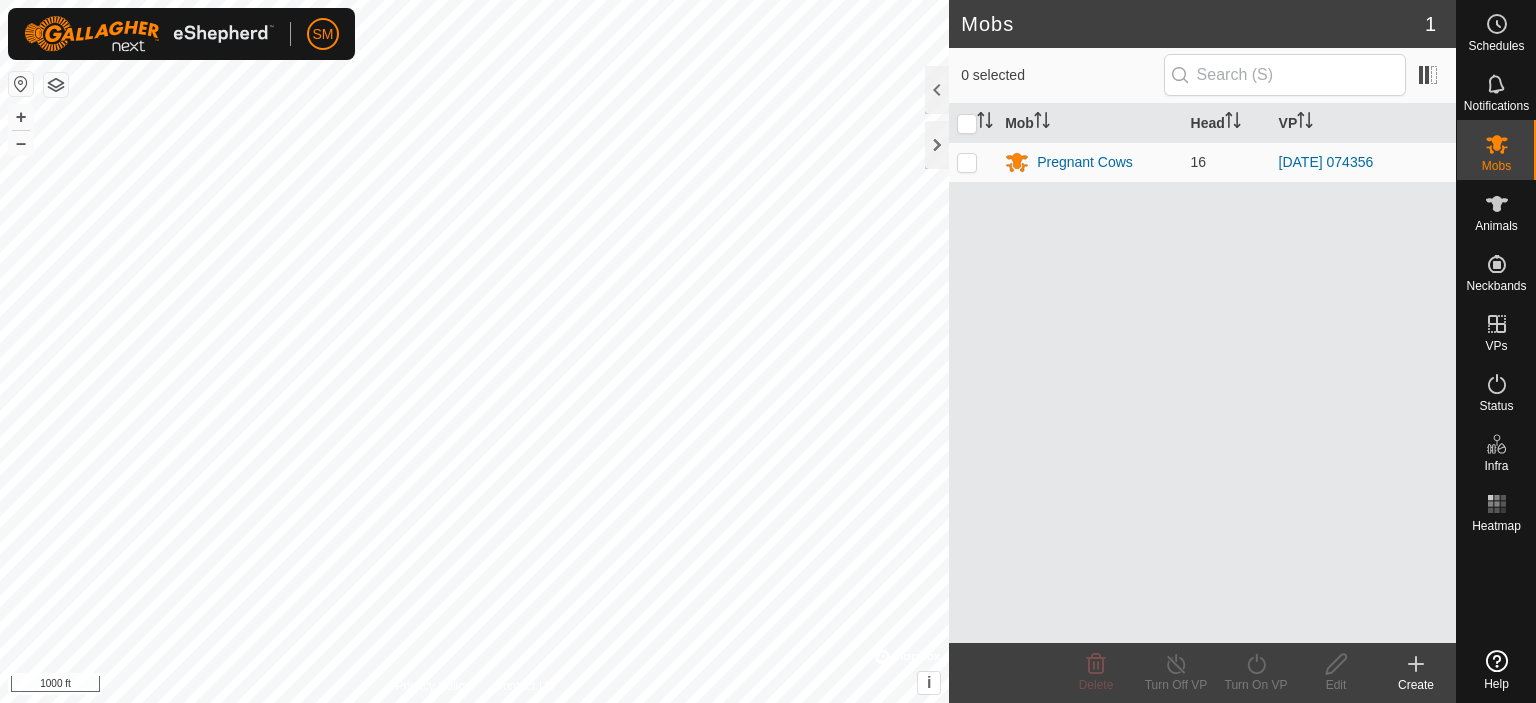 scroll, scrollTop: 0, scrollLeft: 0, axis: both 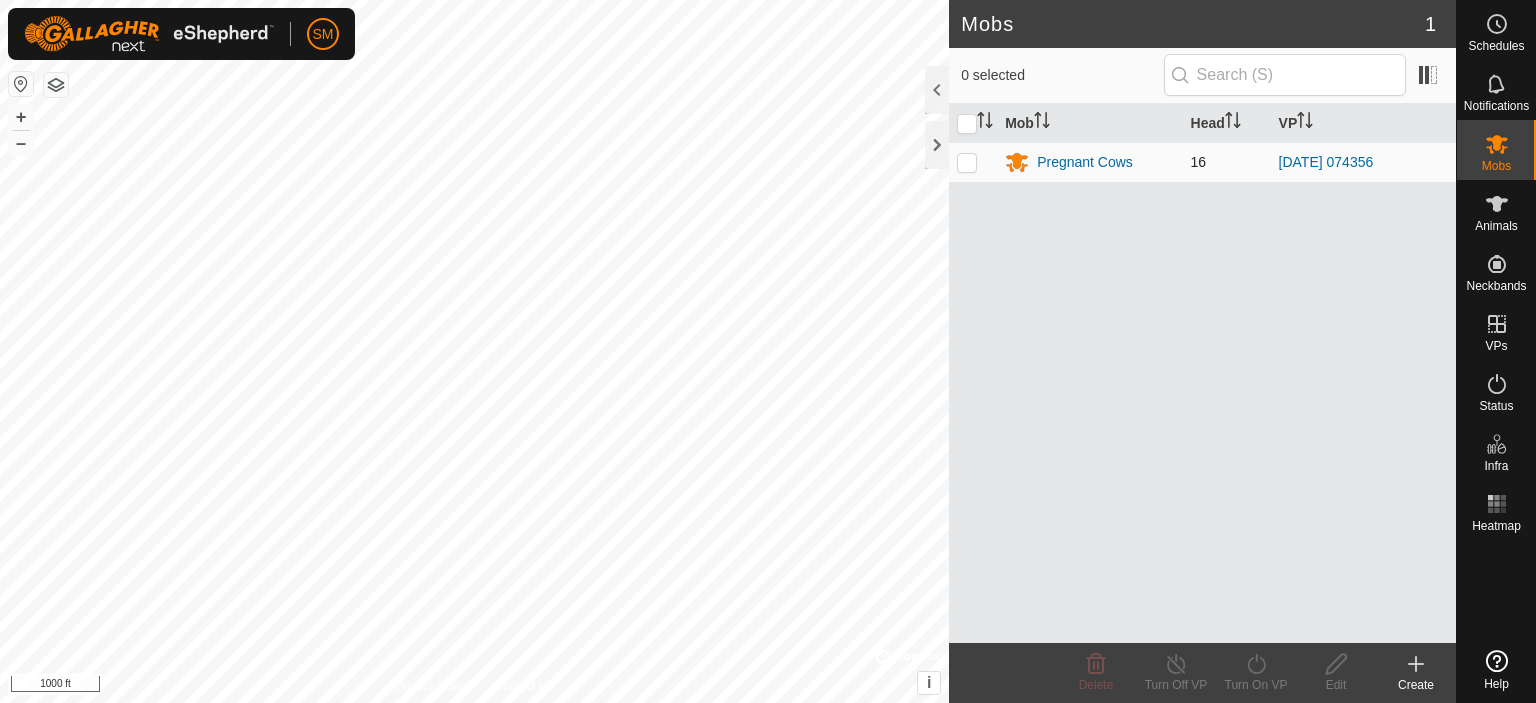 click at bounding box center [967, 162] 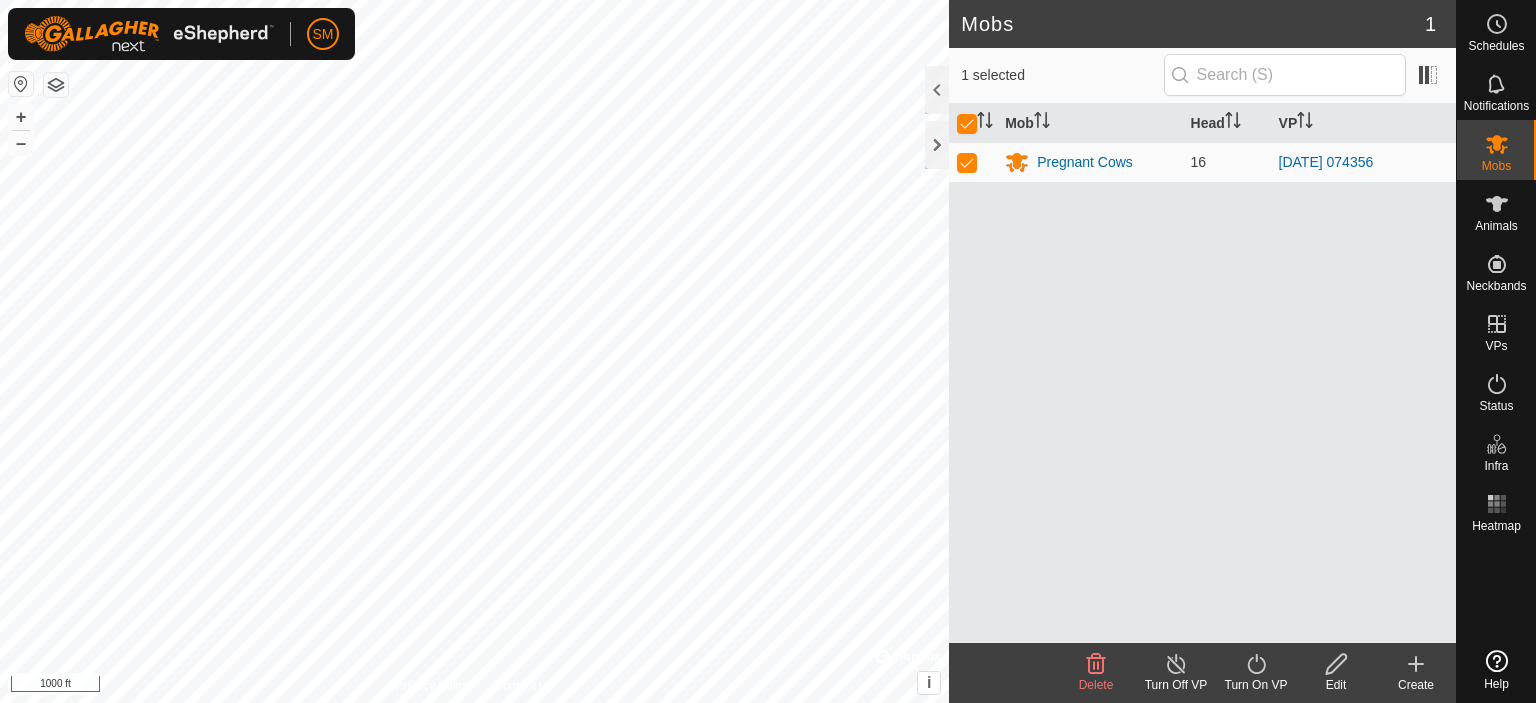 click 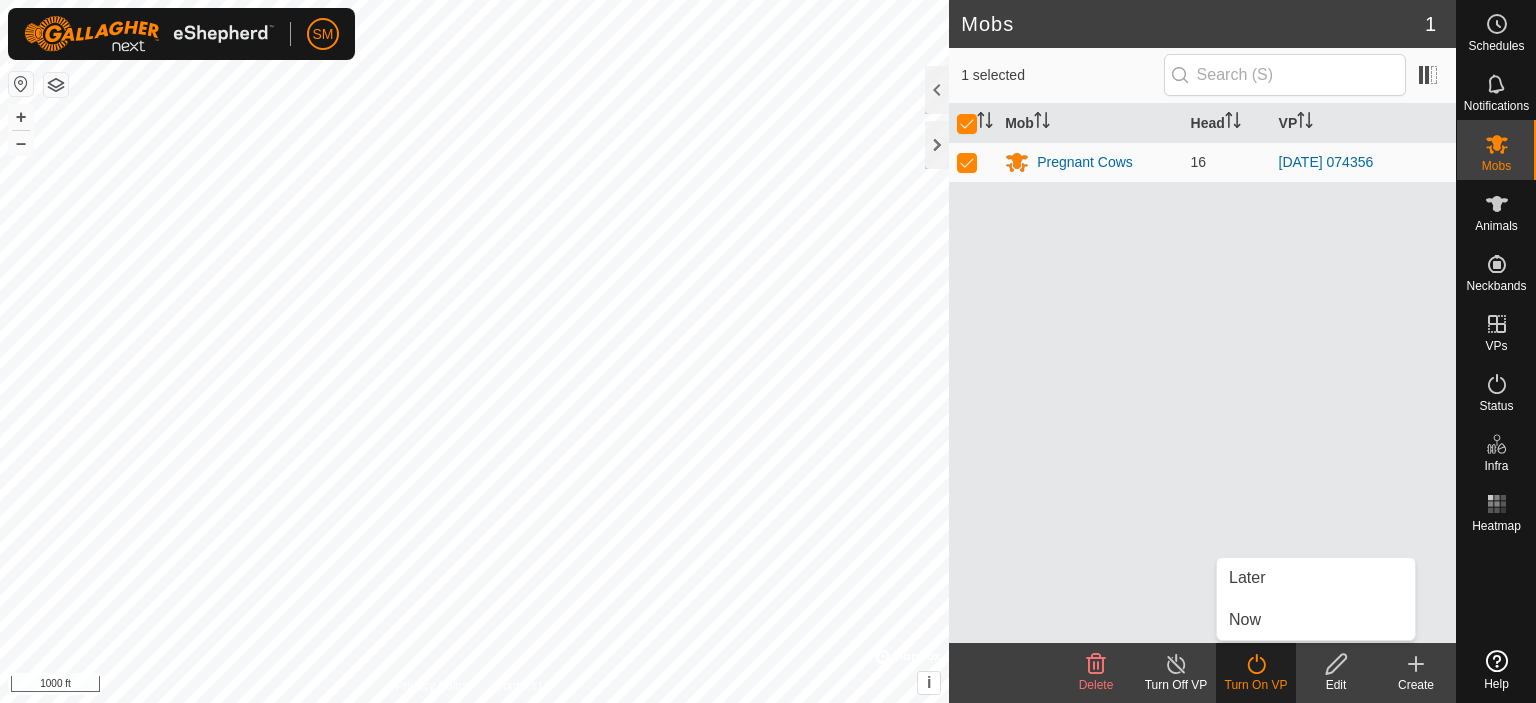 click on "Mob   Head   VP  Pregnant Cows 16 2025-07-11 074356" at bounding box center [1202, 373] 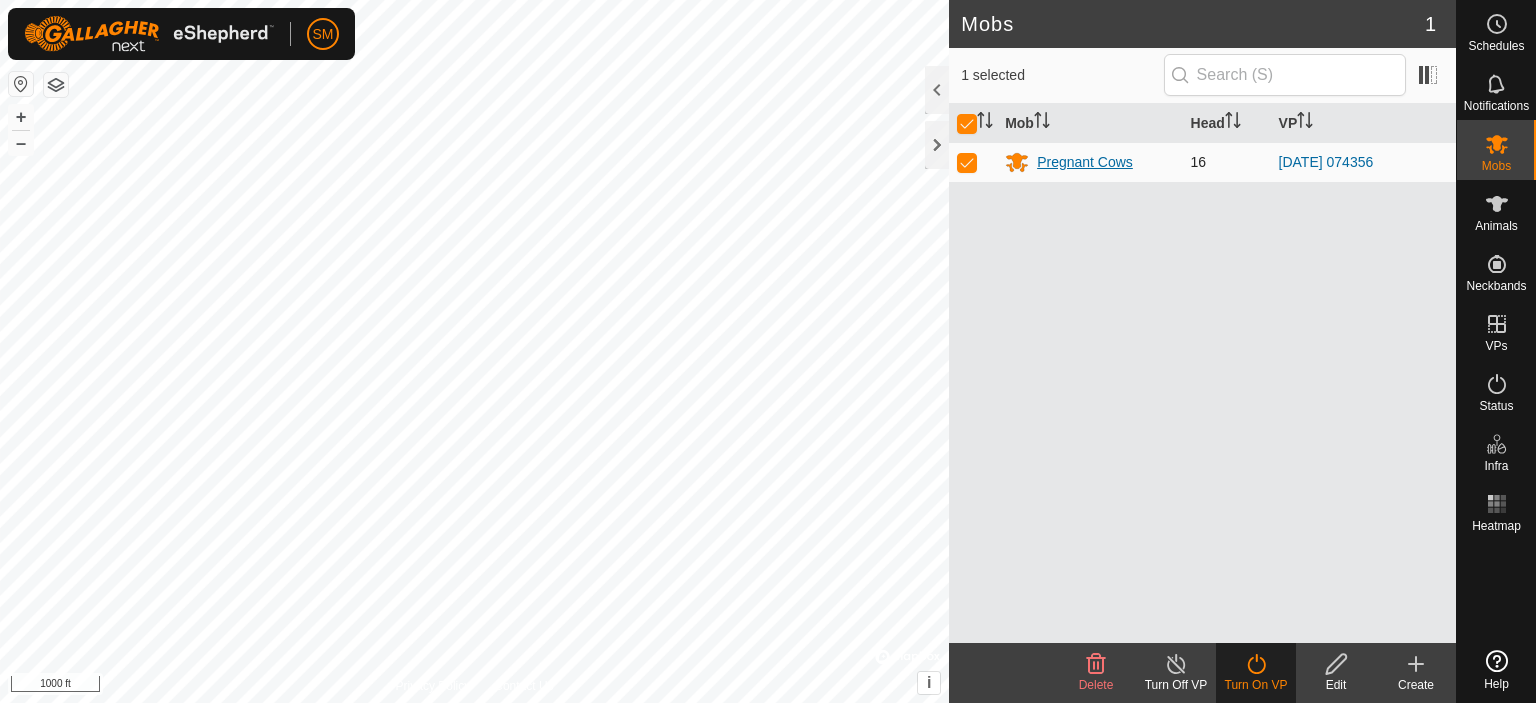 click on "Pregnant Cows" at bounding box center (1085, 162) 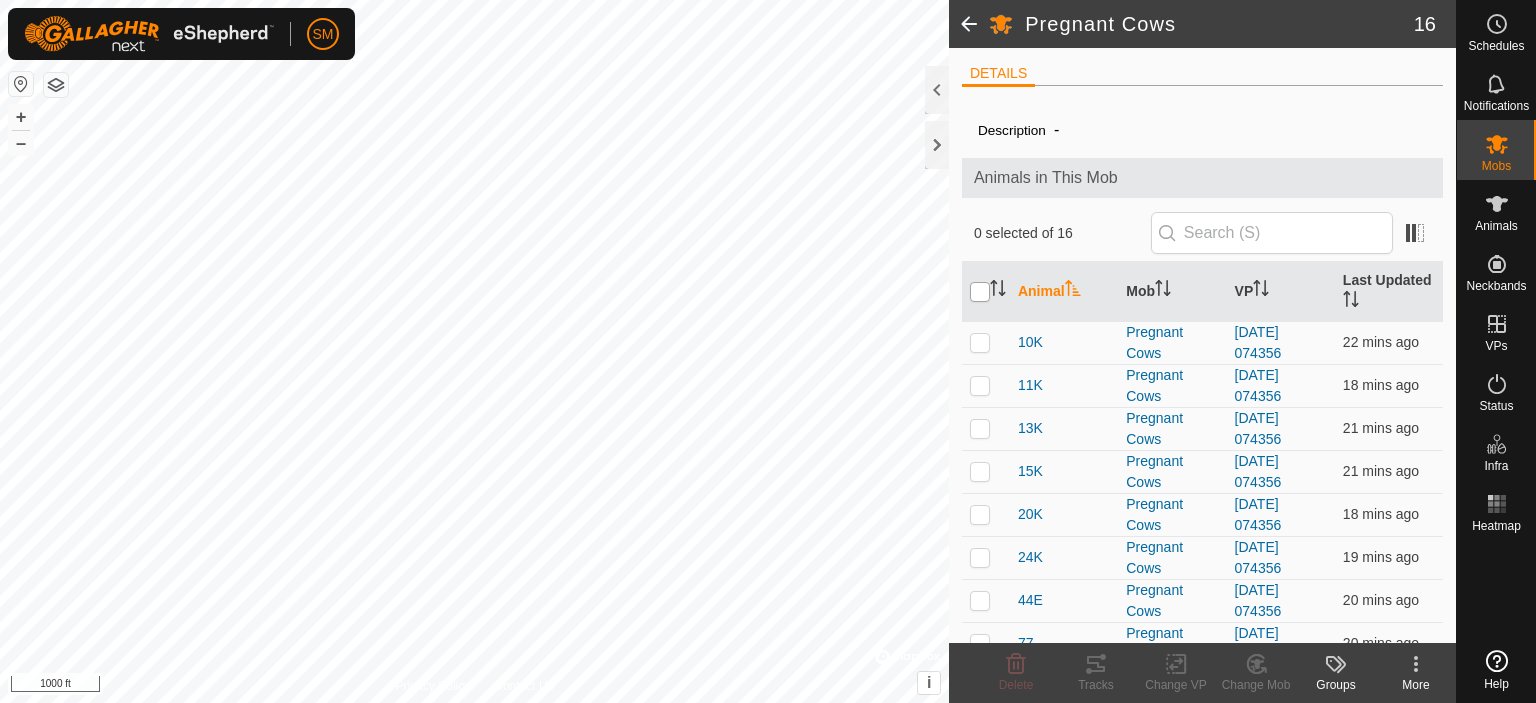 click at bounding box center (980, 292) 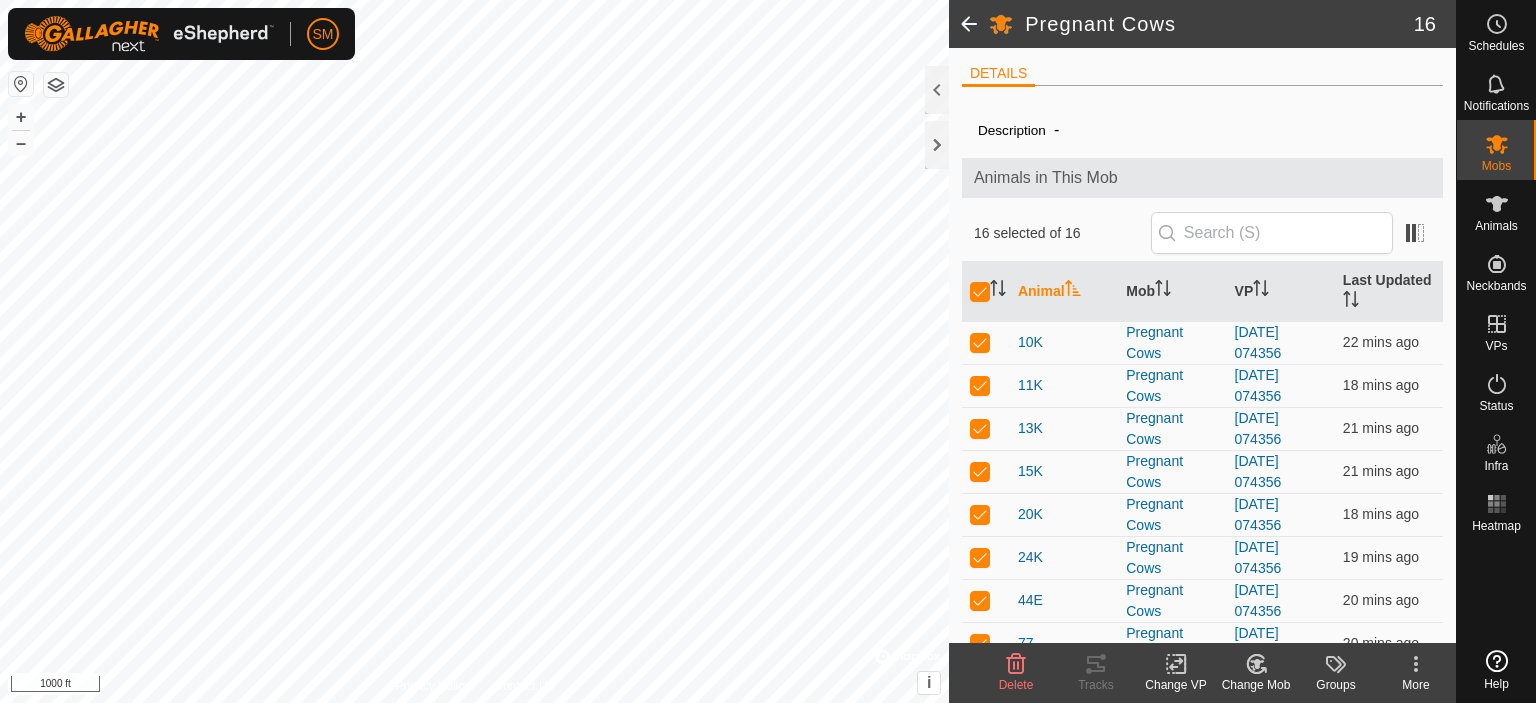 click 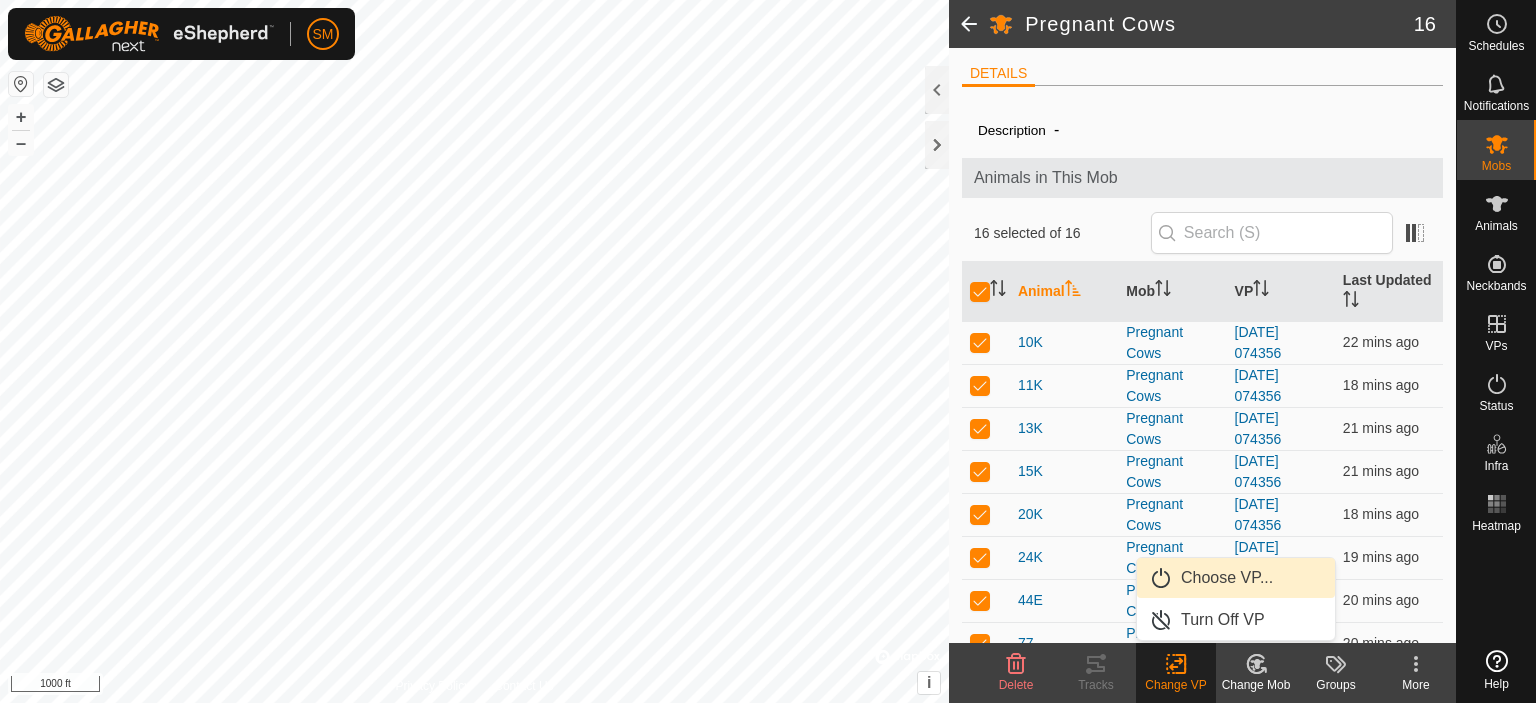 click on "Choose VP..." at bounding box center [1236, 578] 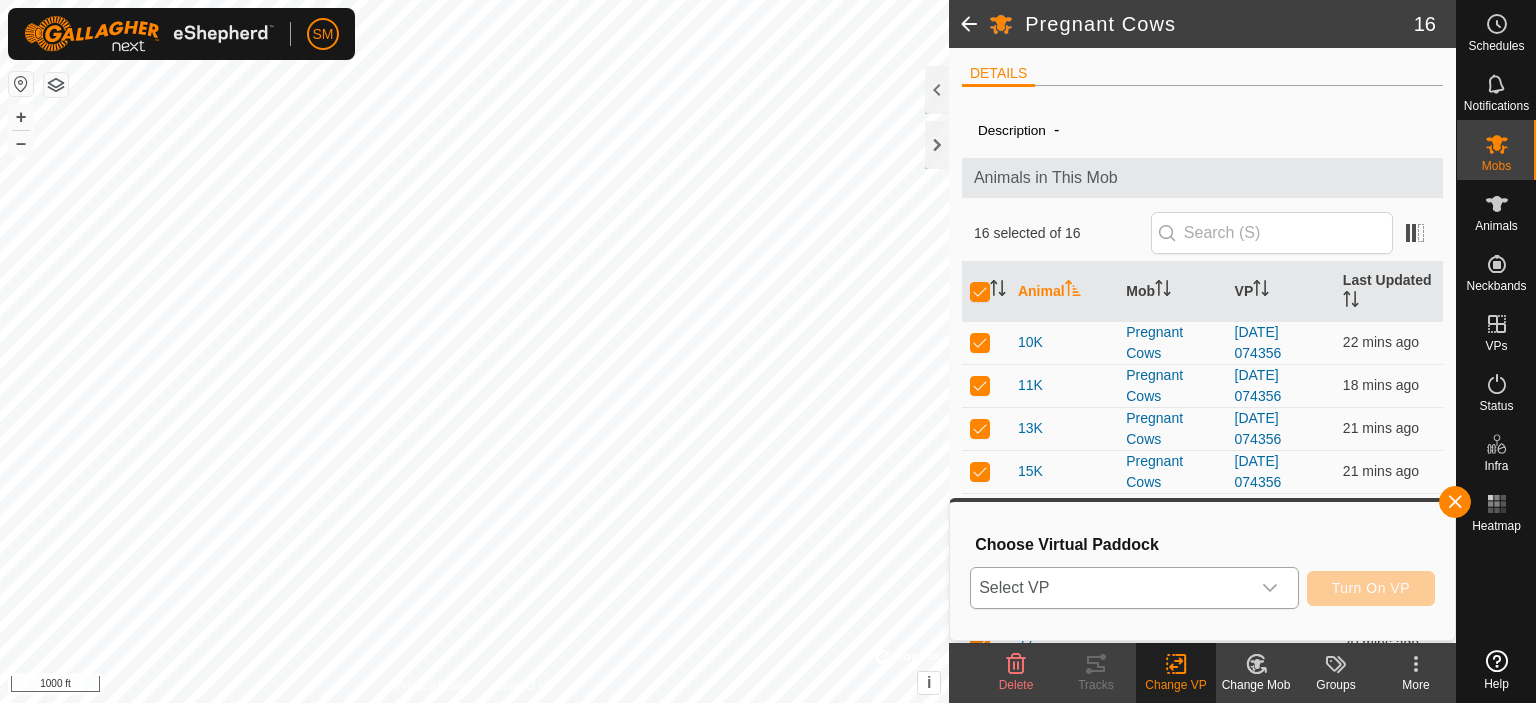 click on "Select VP" at bounding box center [1110, 588] 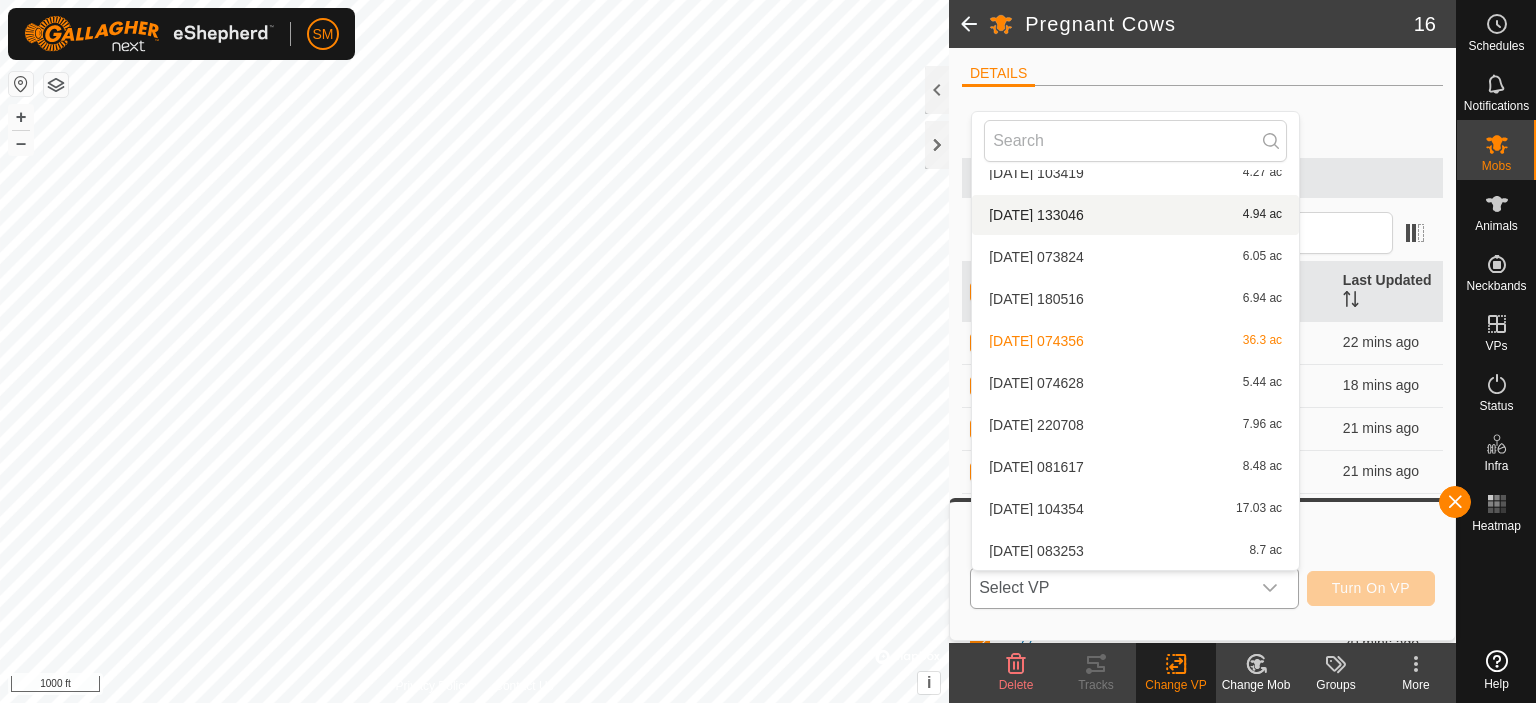 scroll, scrollTop: 148, scrollLeft: 0, axis: vertical 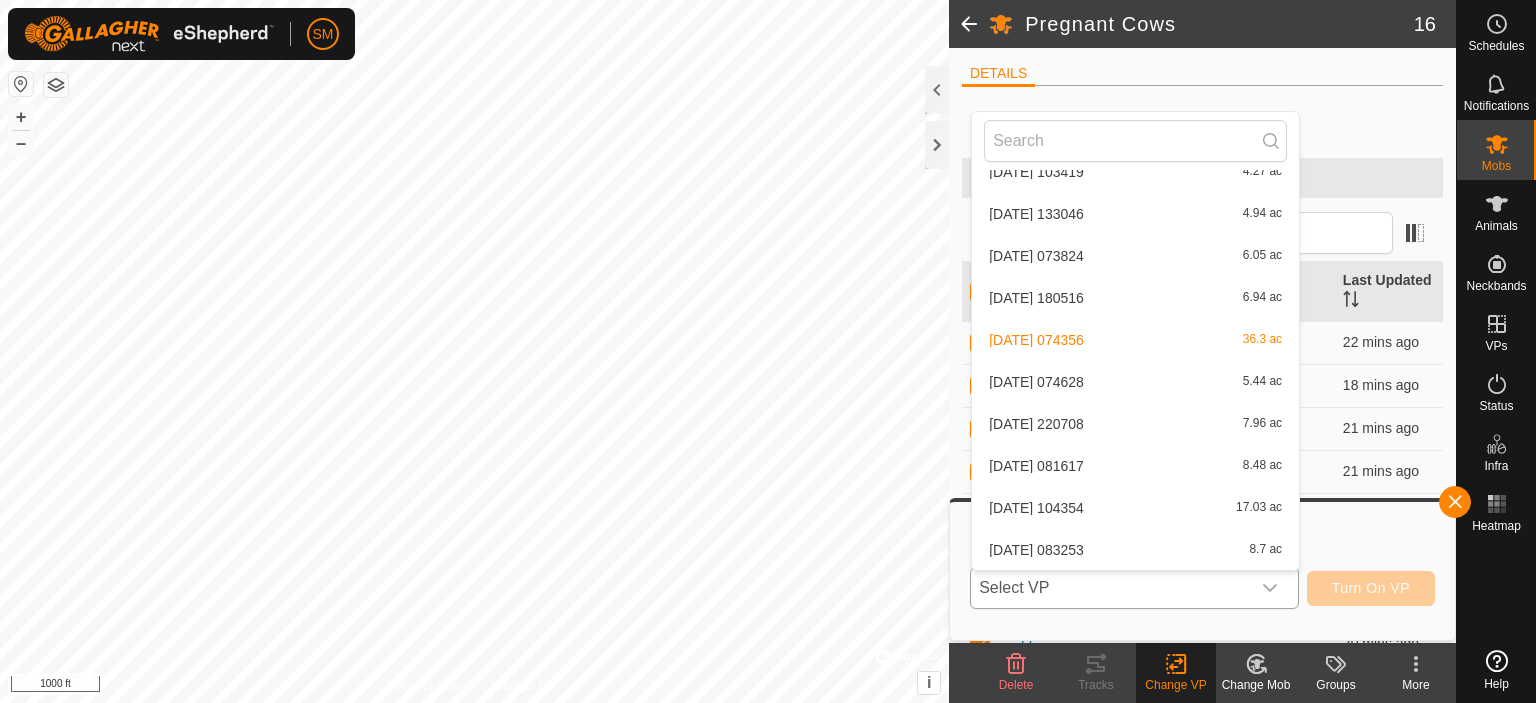 click on "[DATE] 074628" at bounding box center [1036, 382] 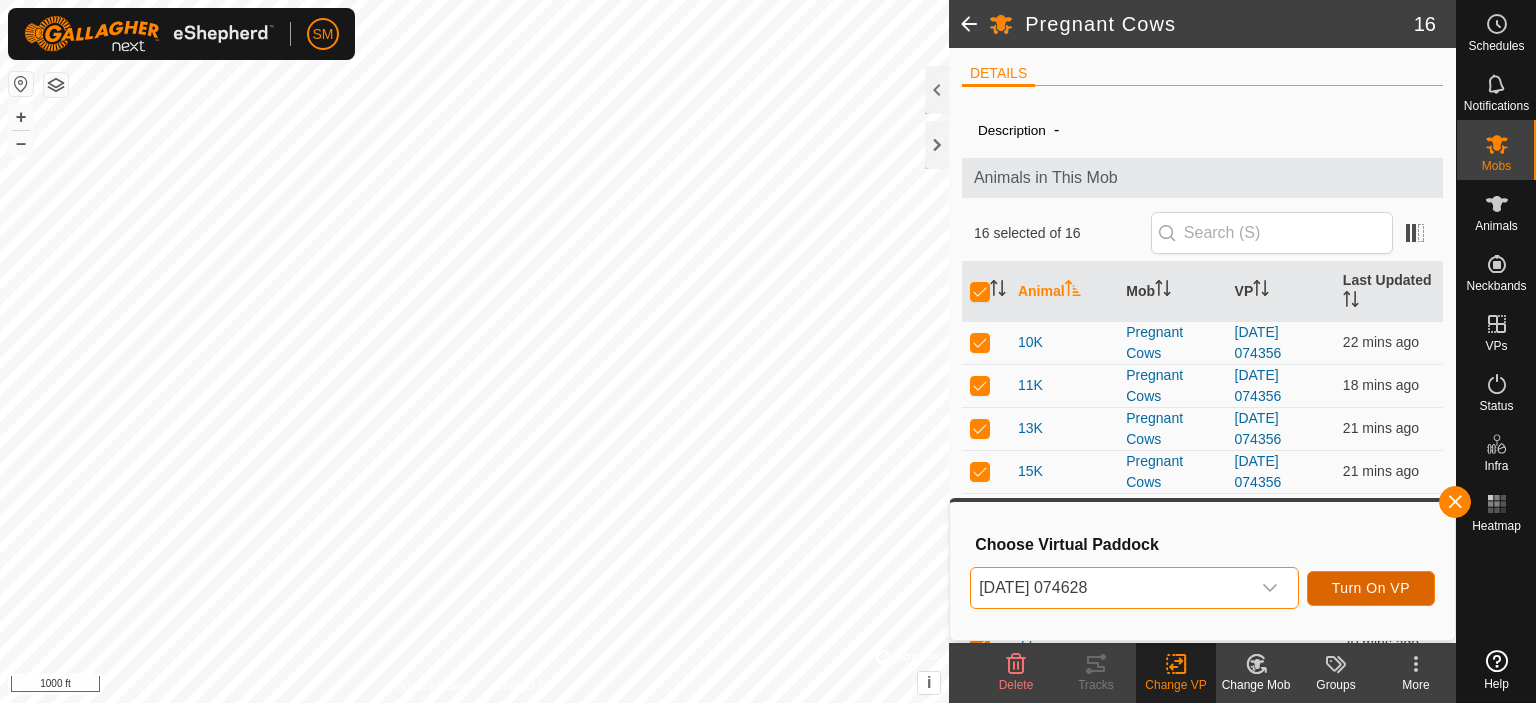 click on "Turn On VP" at bounding box center [1371, 588] 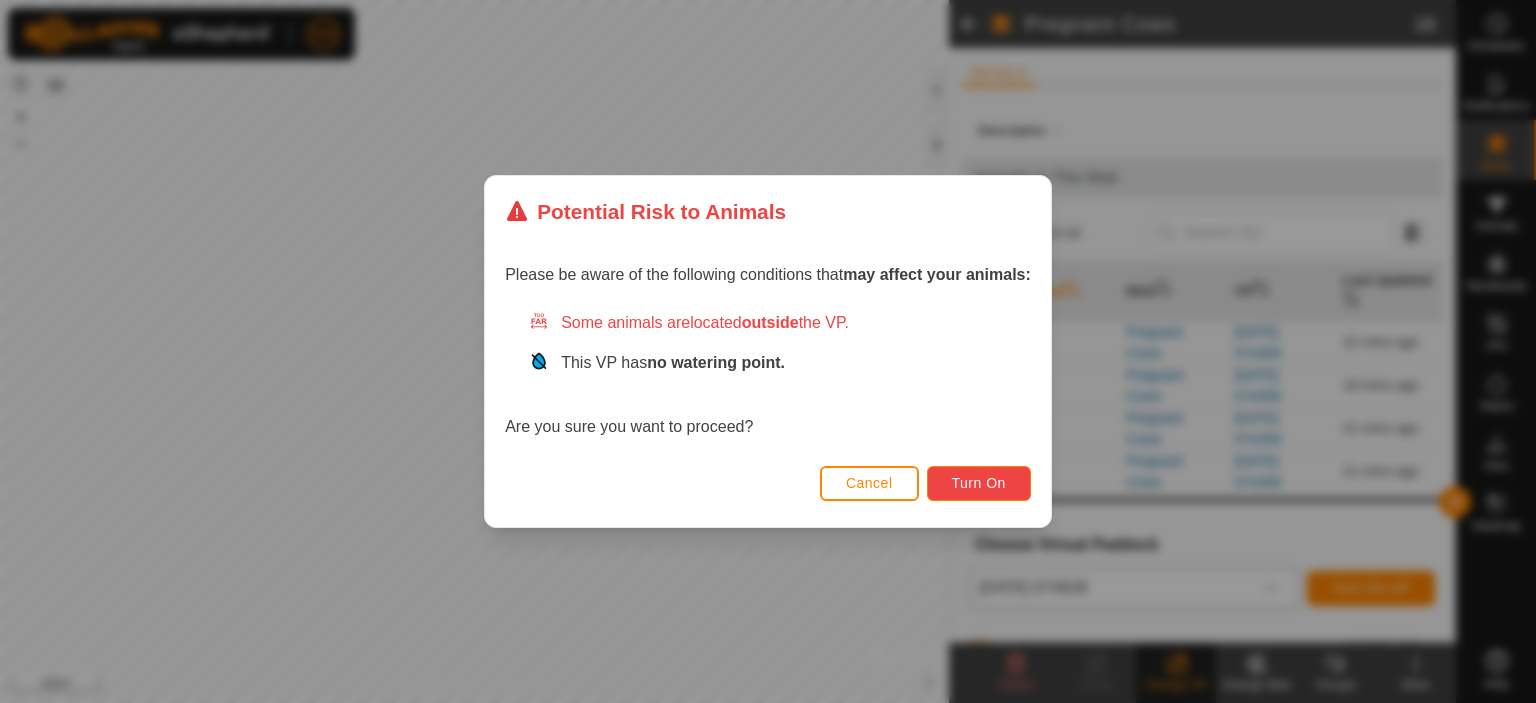 click on "Turn On" at bounding box center (979, 483) 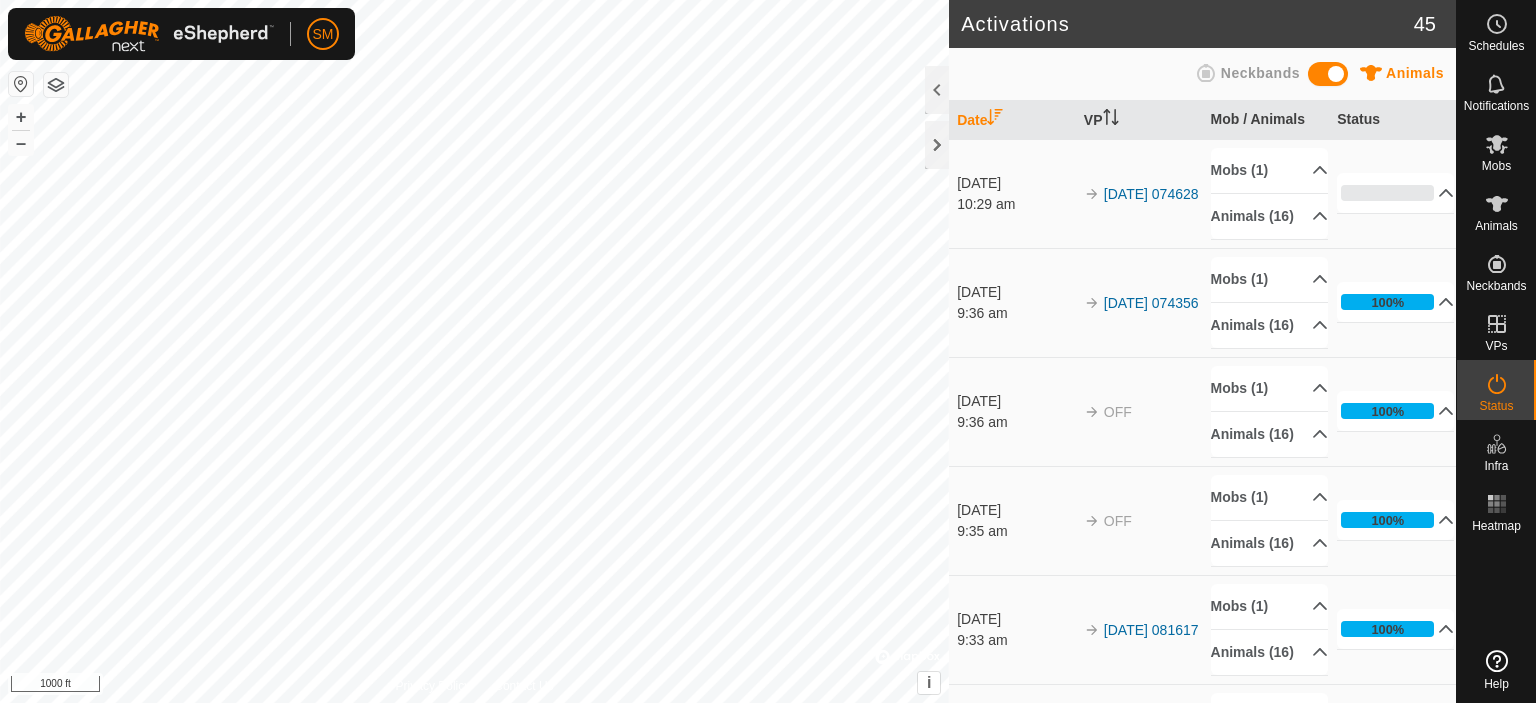 type 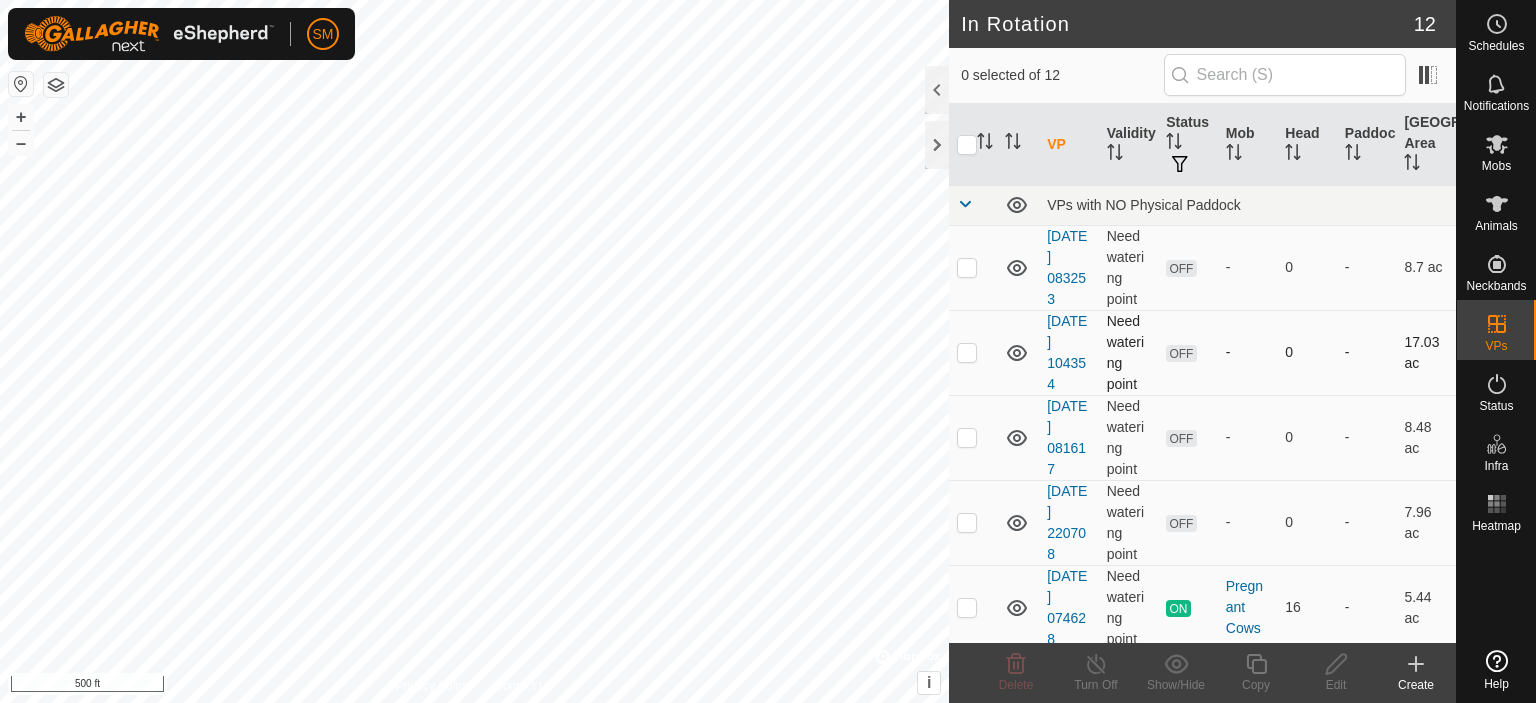 scroll, scrollTop: 0, scrollLeft: 0, axis: both 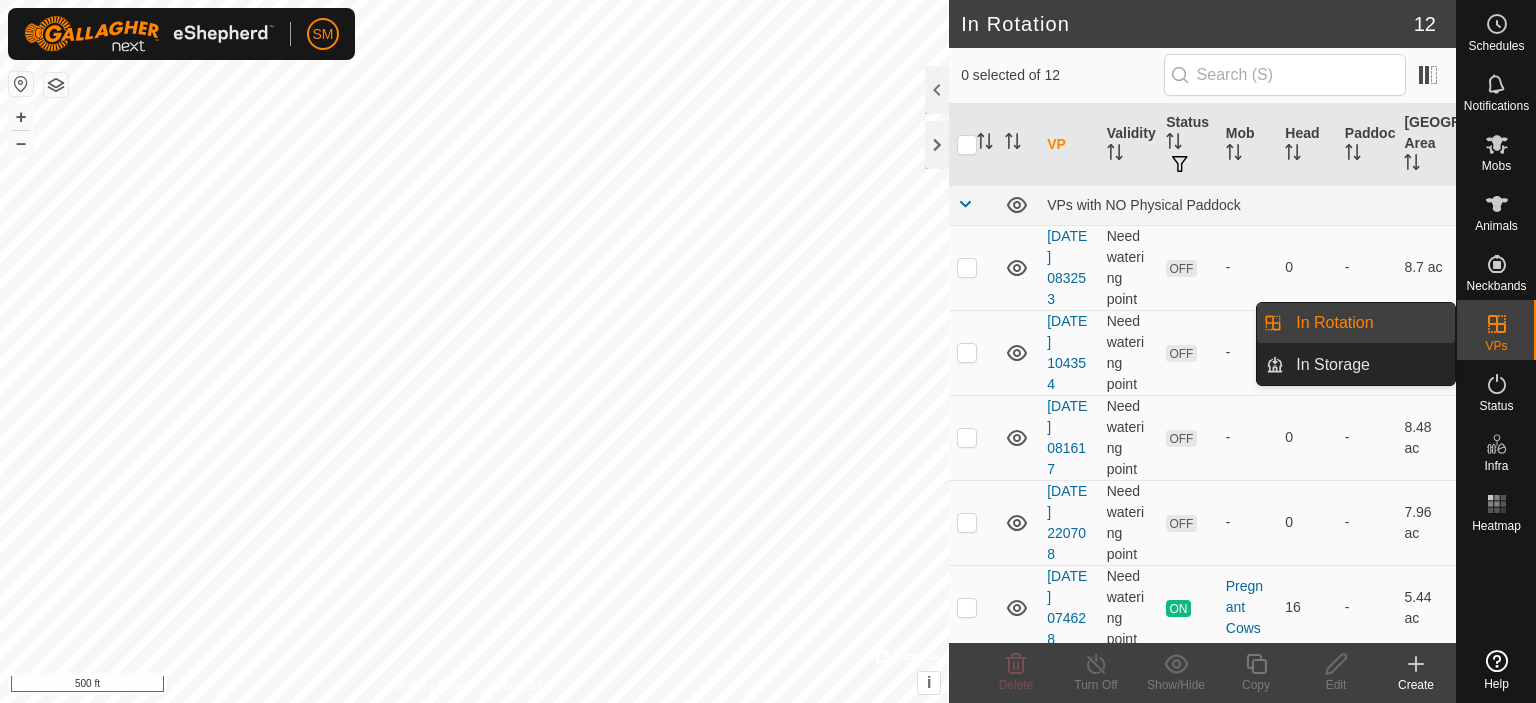 click on "In Rotation" at bounding box center (1369, 323) 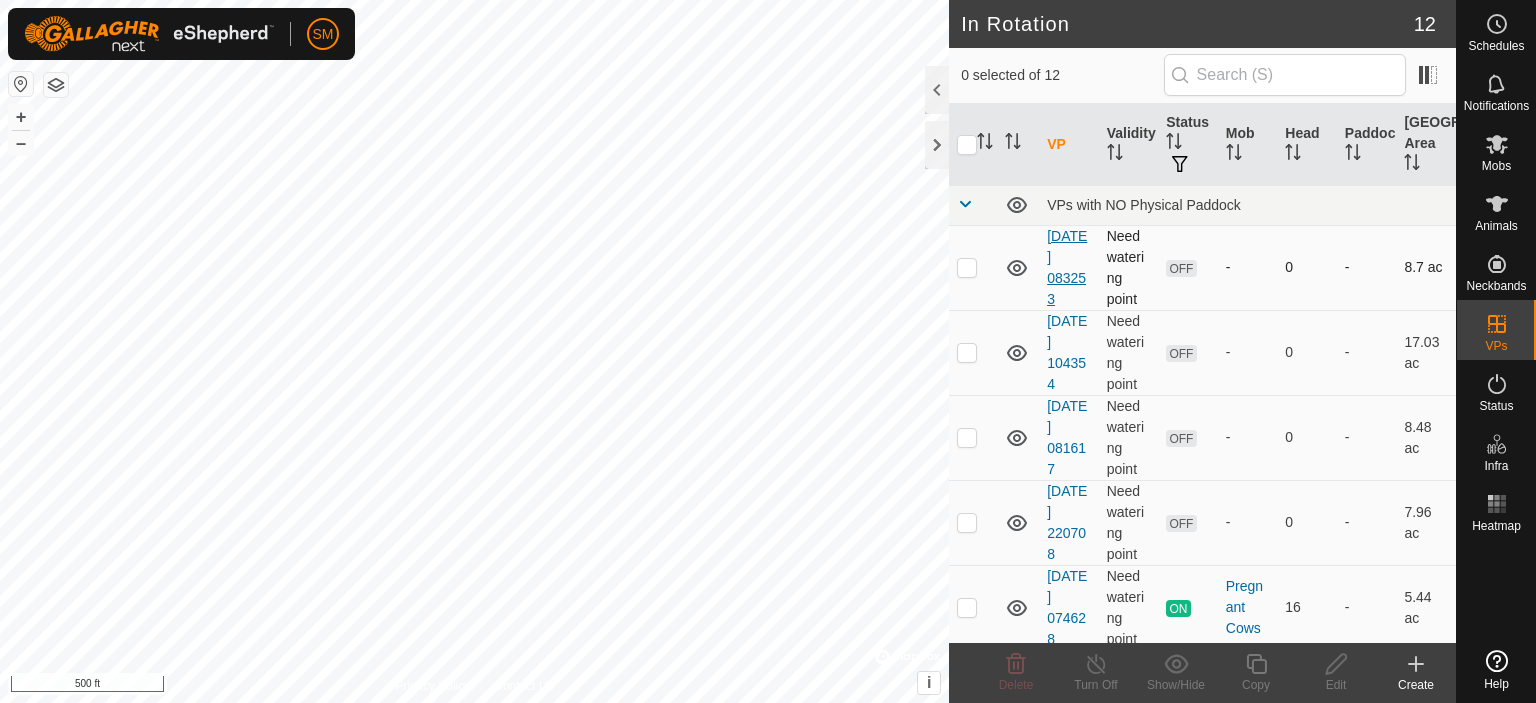 click on "[DATE] 083253" at bounding box center (1067, 267) 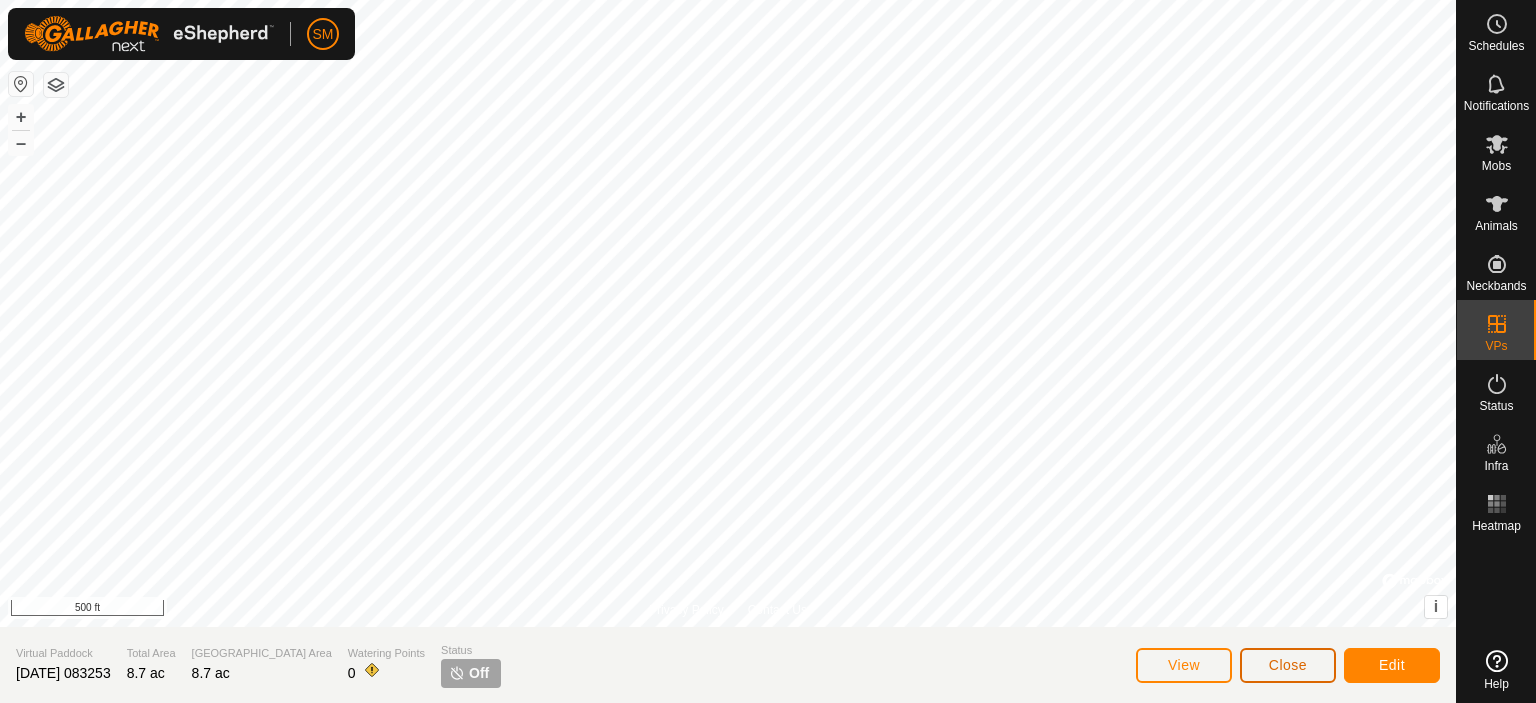 click on "Close" 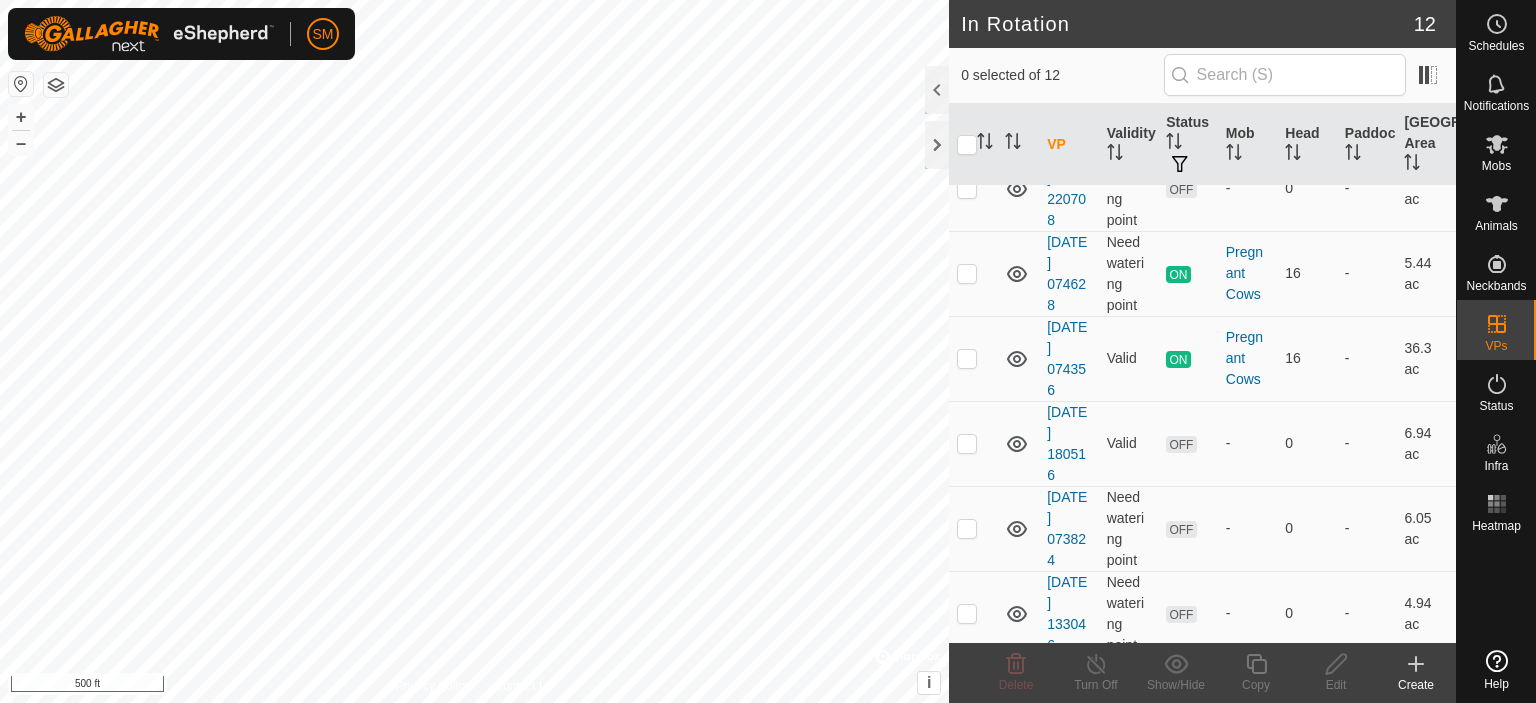 scroll, scrollTop: 319, scrollLeft: 0, axis: vertical 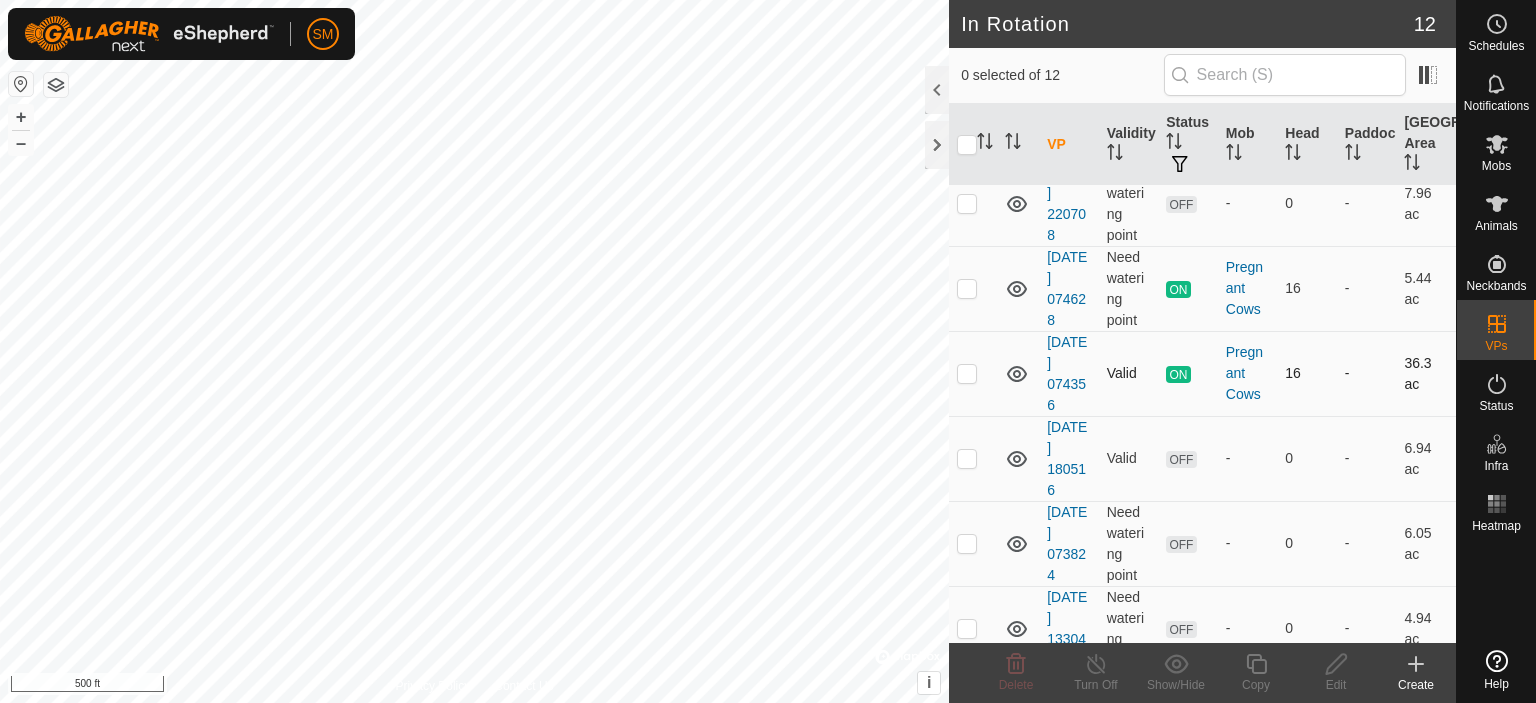 checkbox on "true" 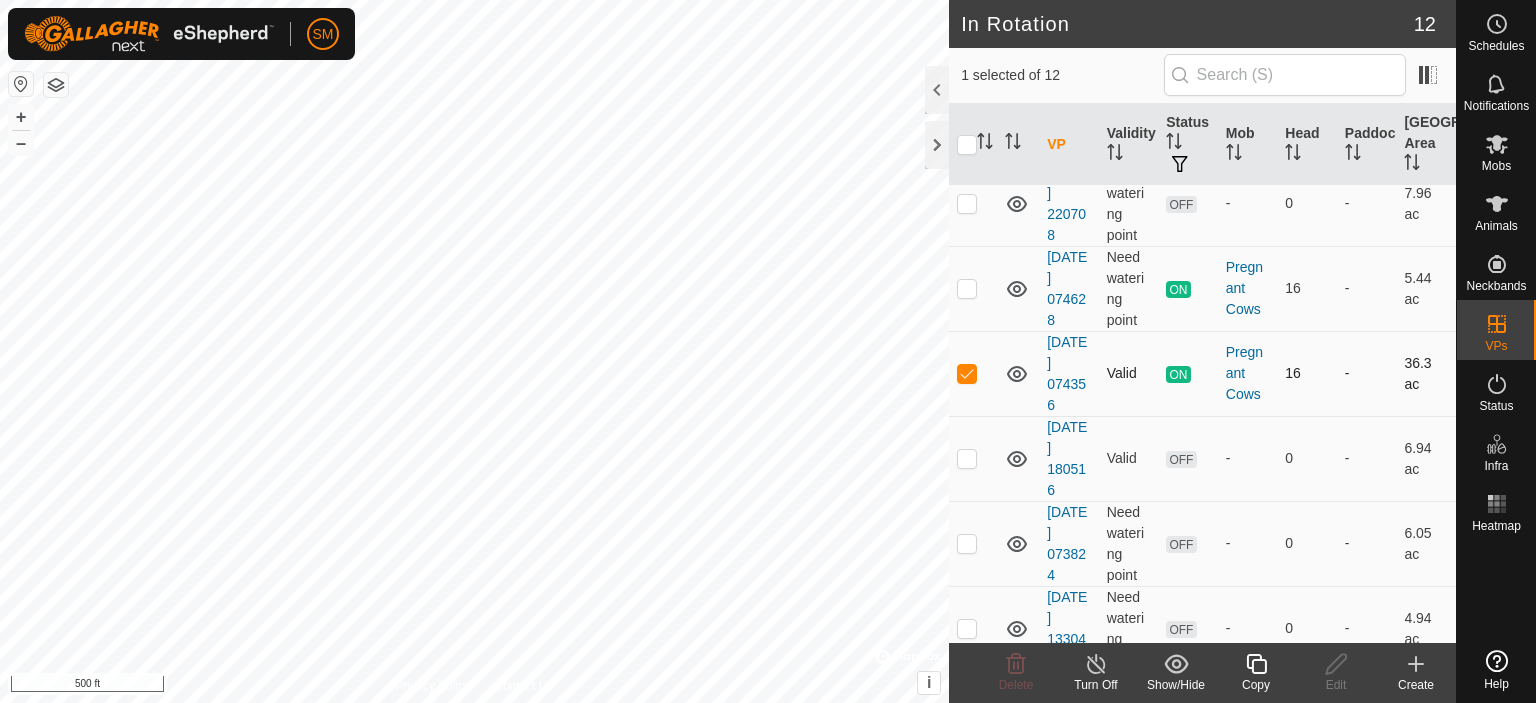 click on "[DATE] 074356" at bounding box center (1069, 373) 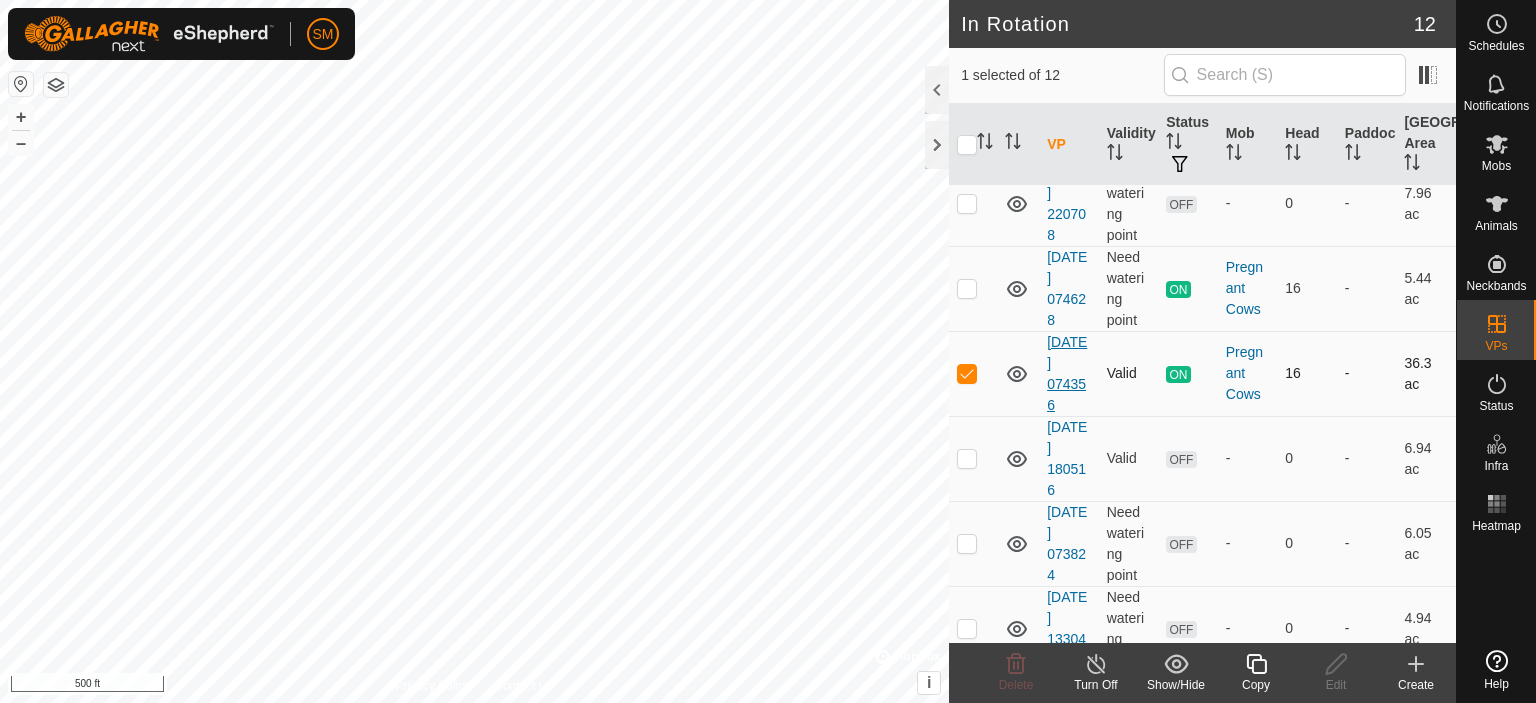 click on "[DATE] 074356" at bounding box center (1067, 373) 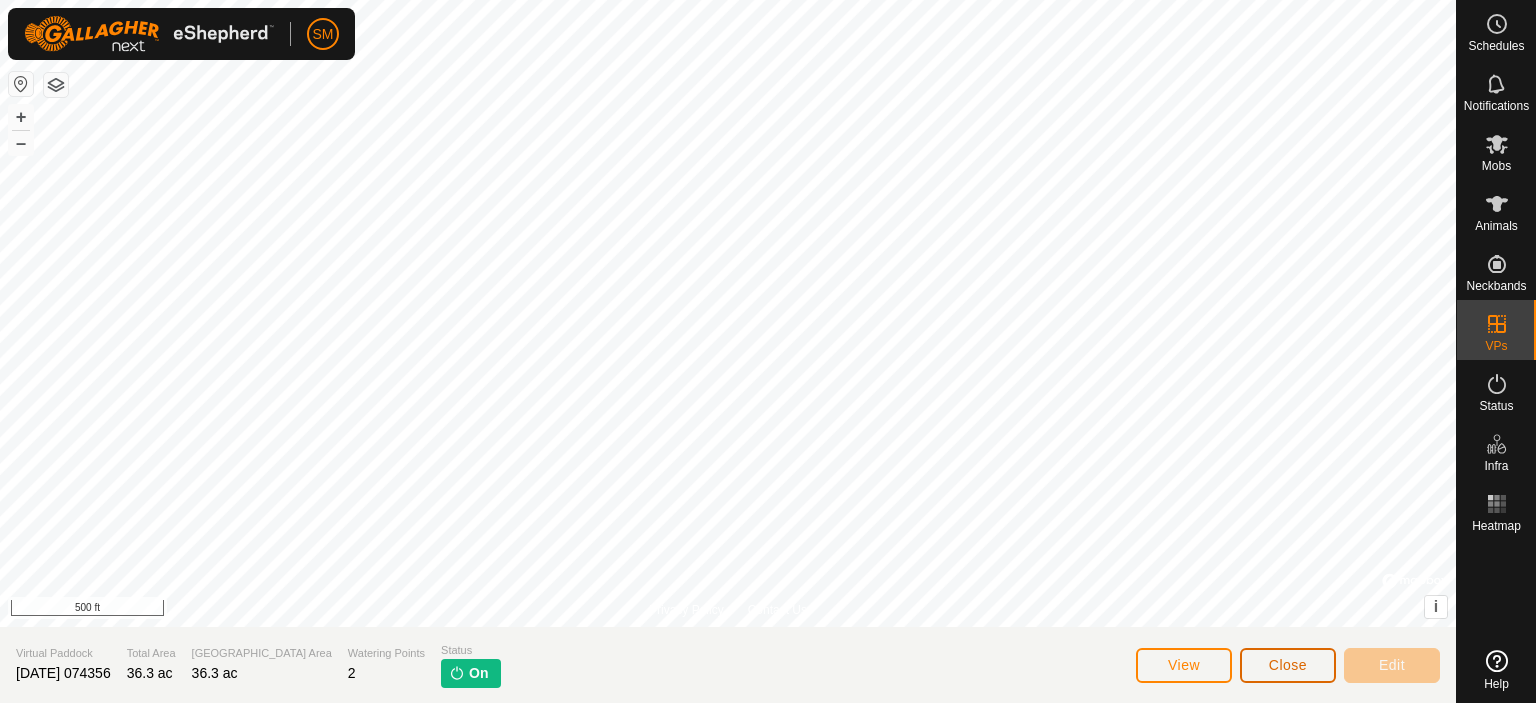 click on "Close" 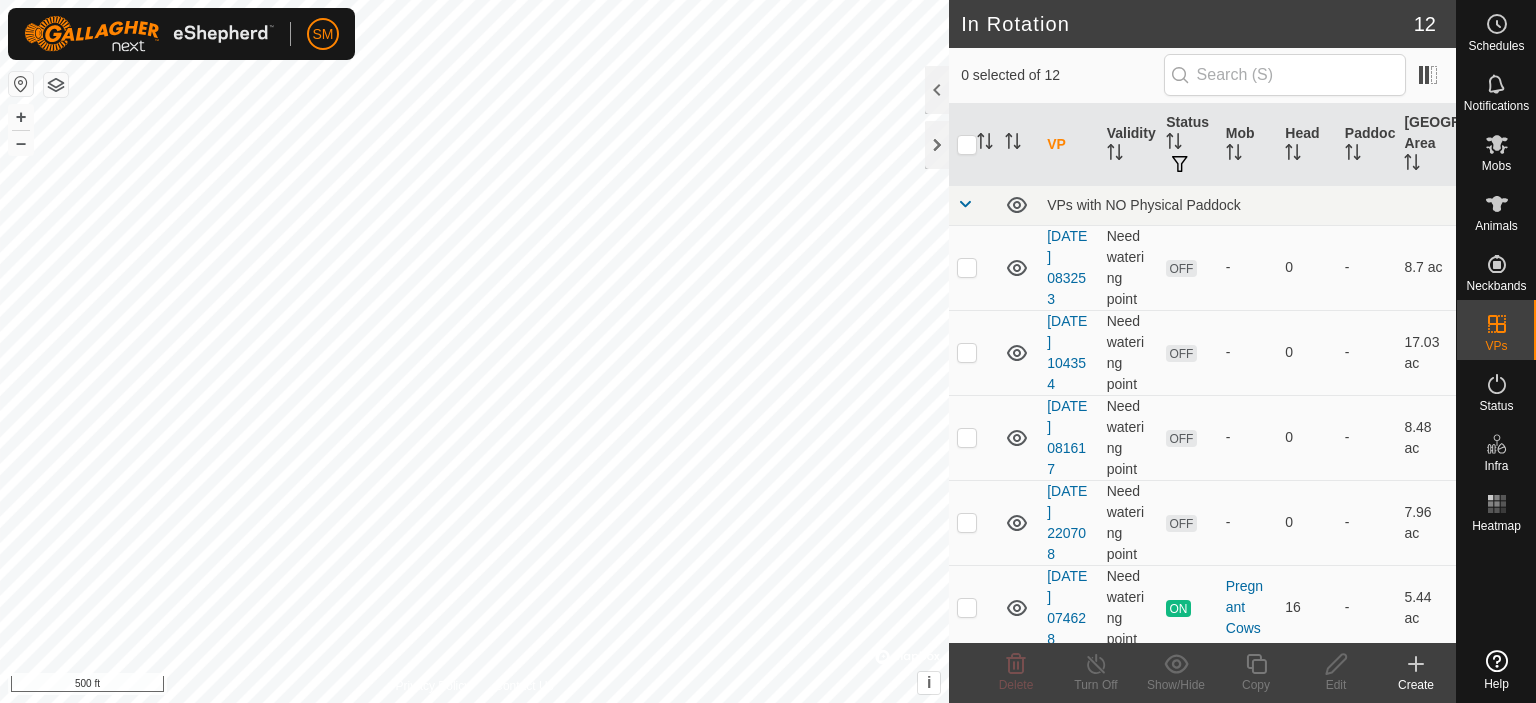 click 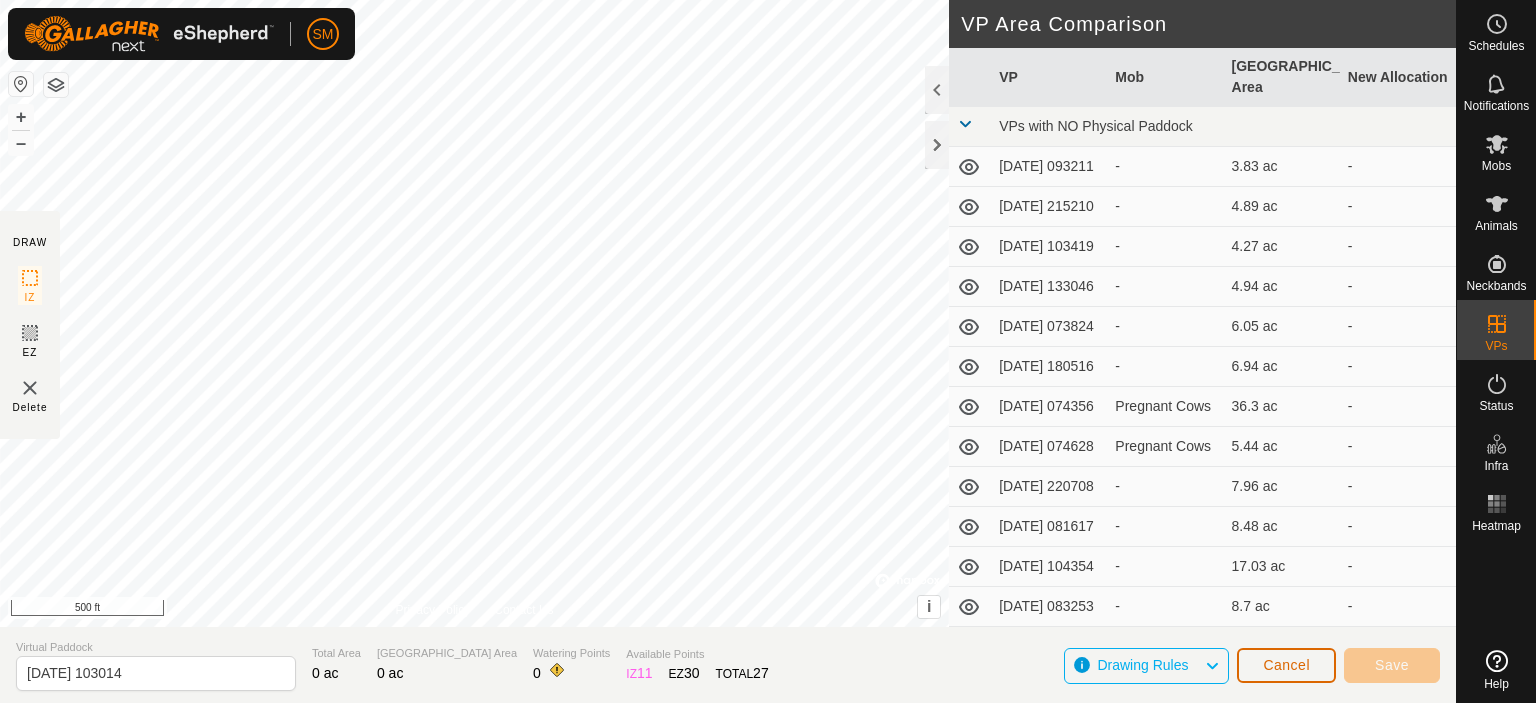 click on "Cancel" 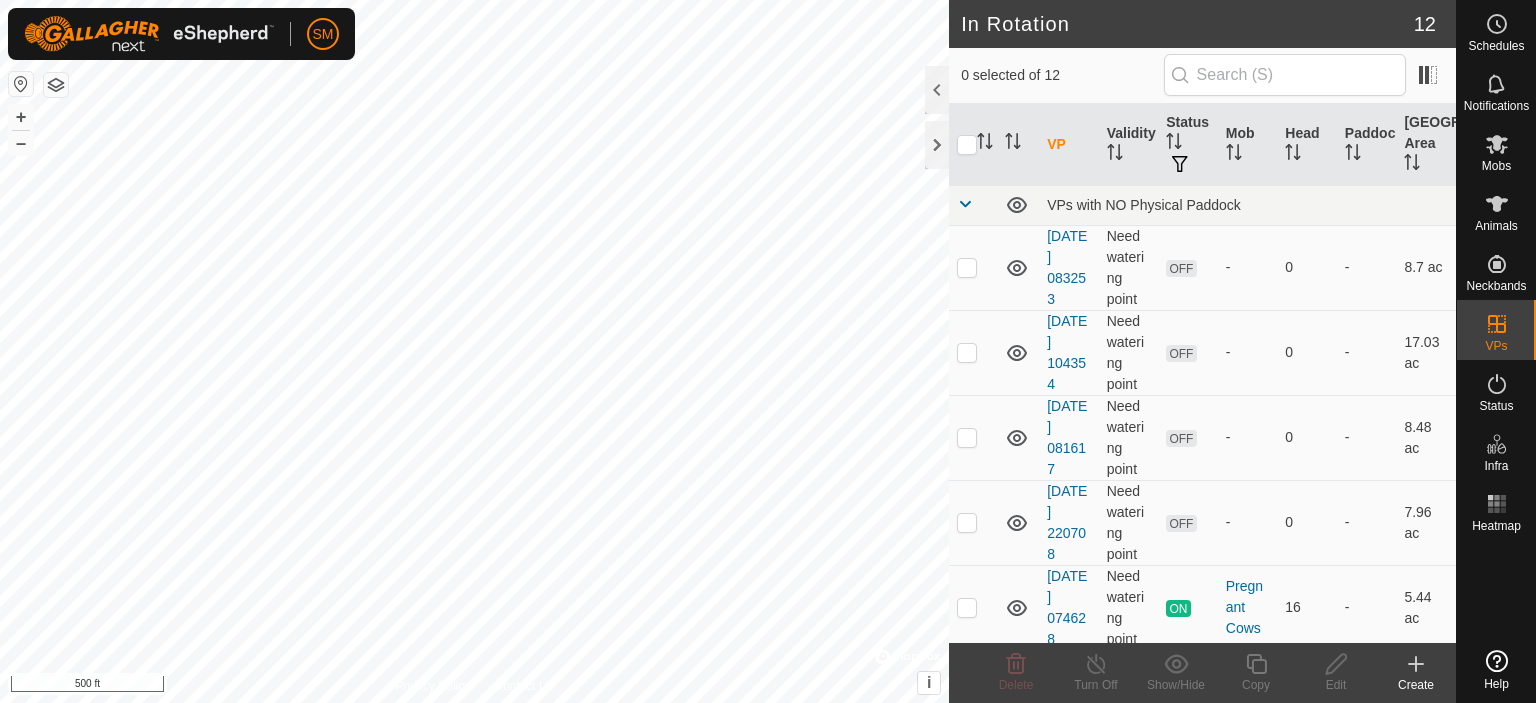 click 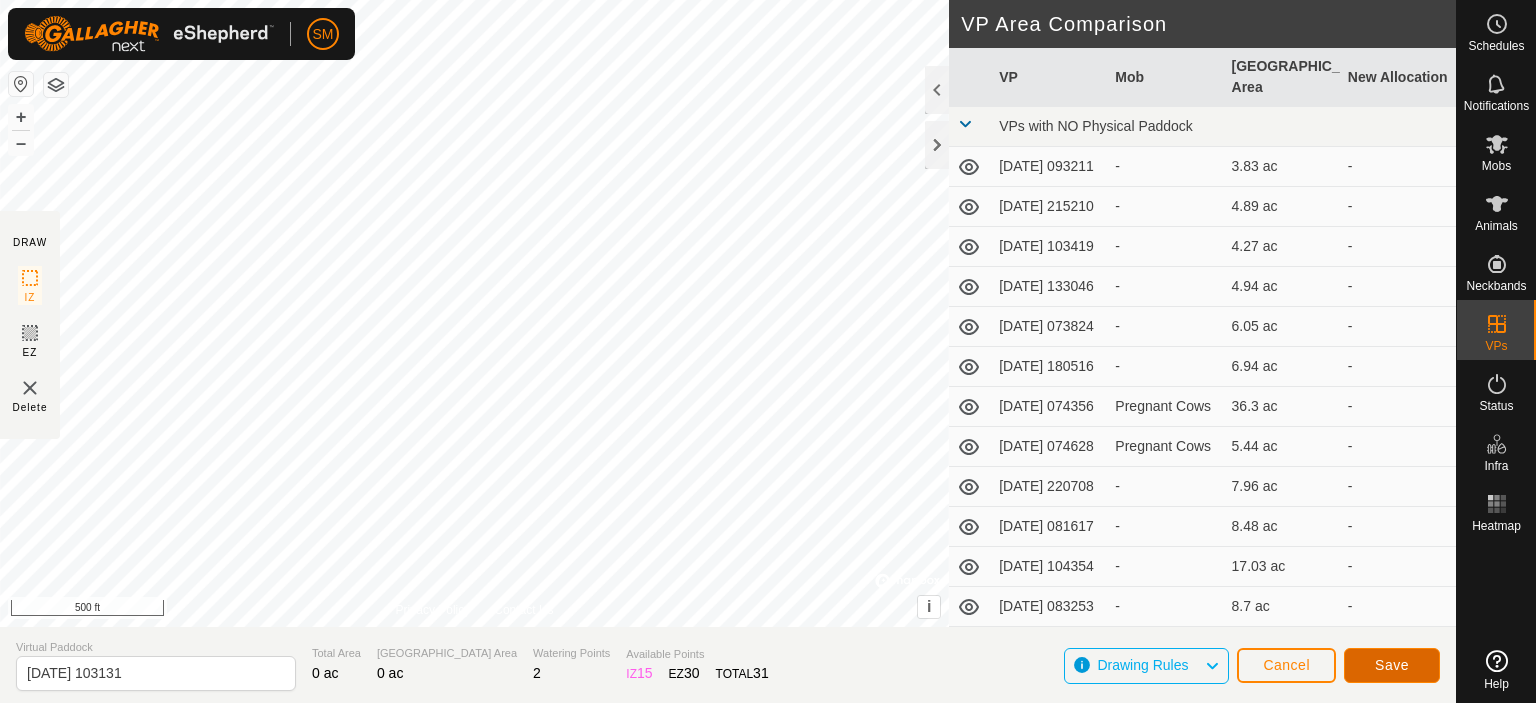 click on "Save" 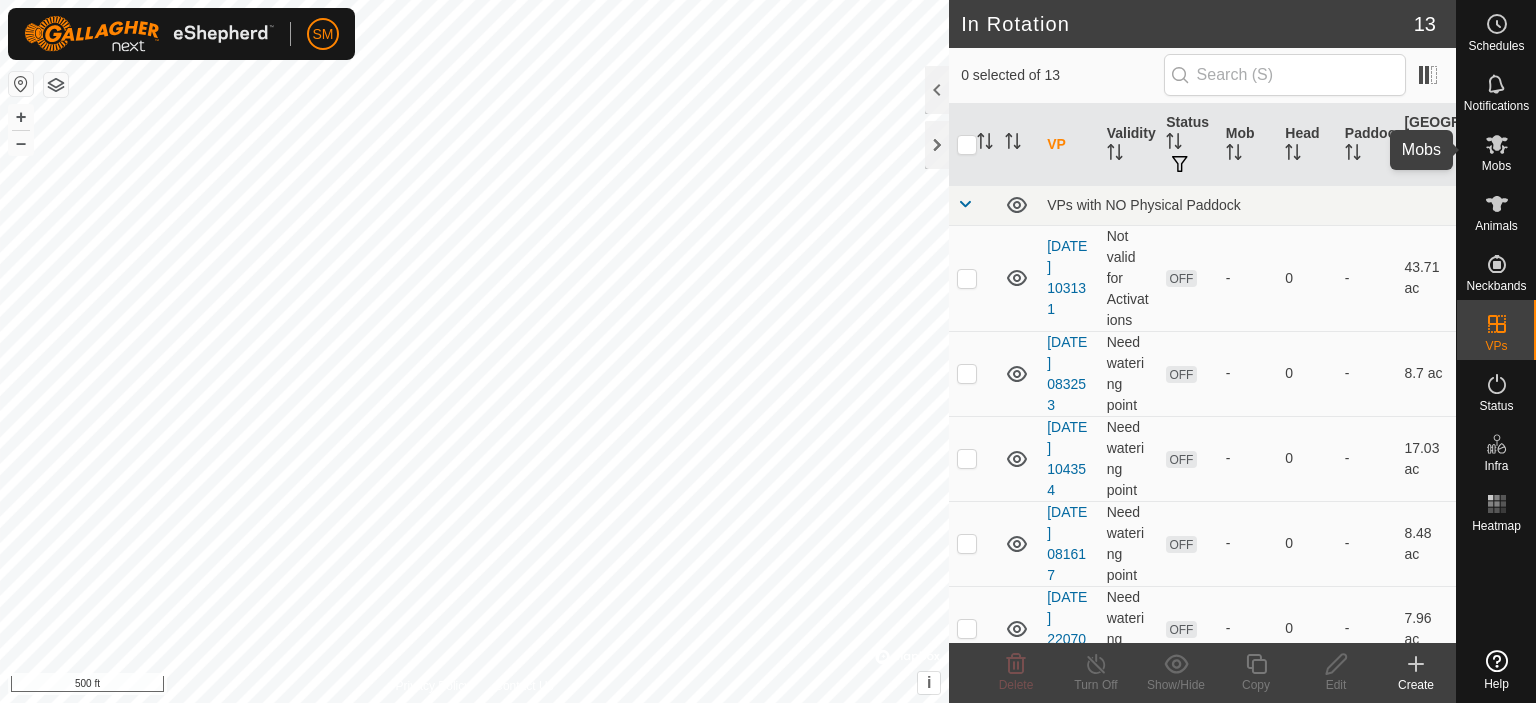 click 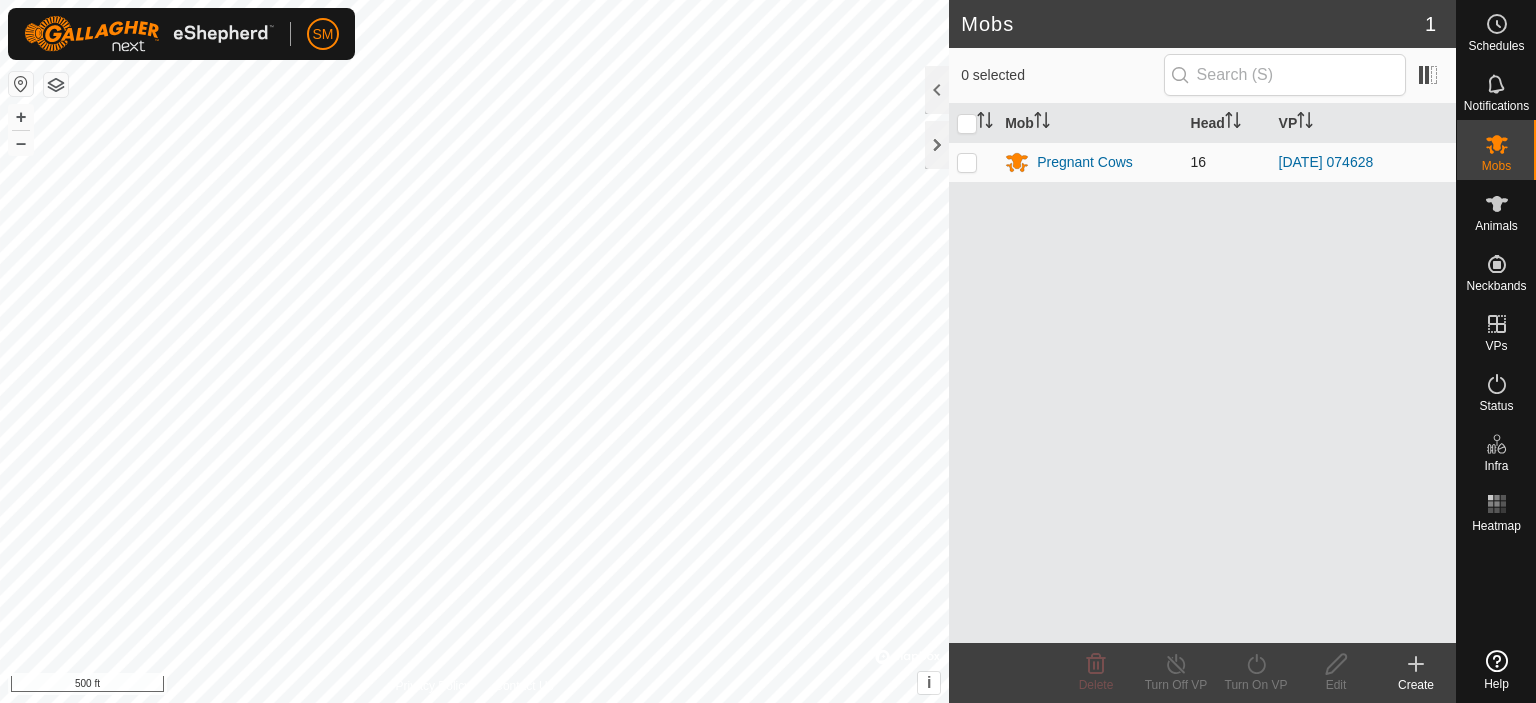 click at bounding box center (967, 162) 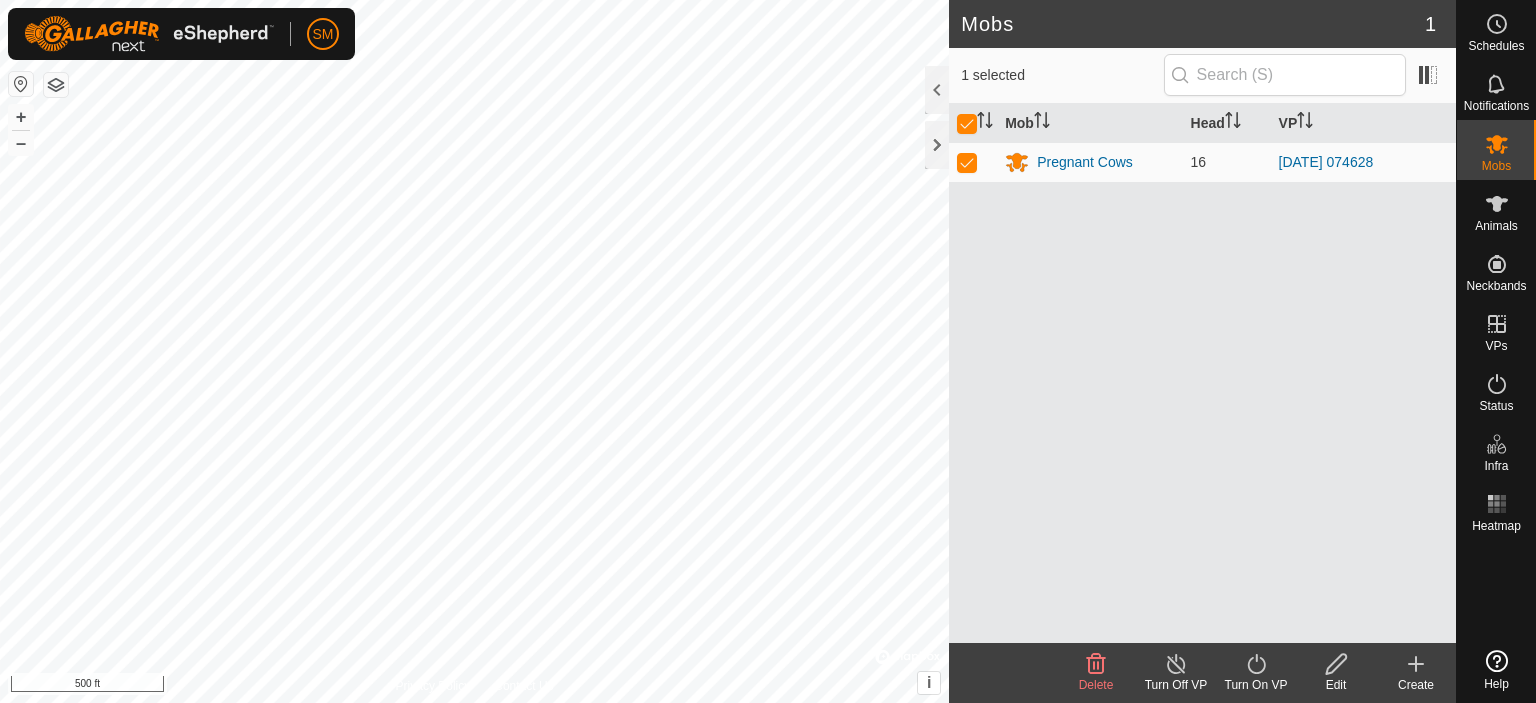 click 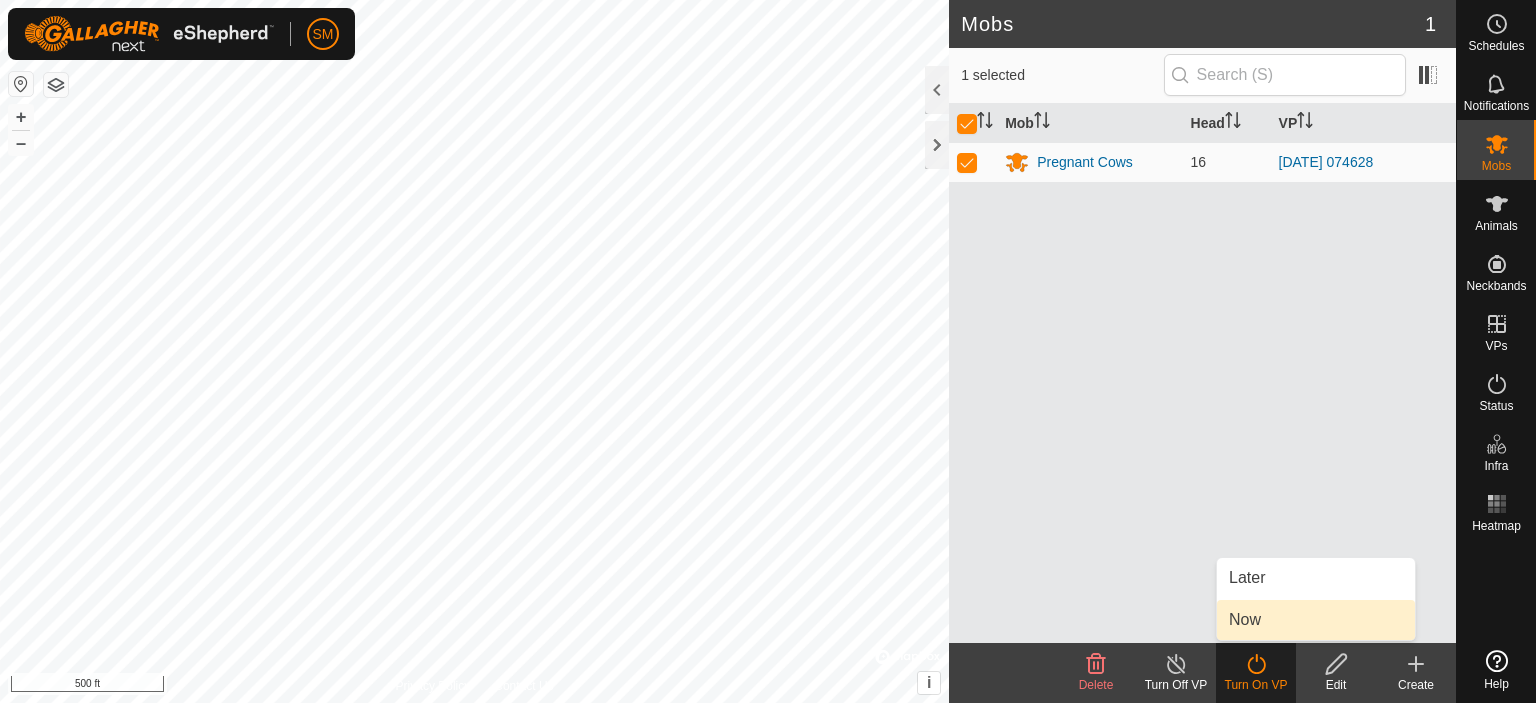 click on "Now" at bounding box center (1316, 620) 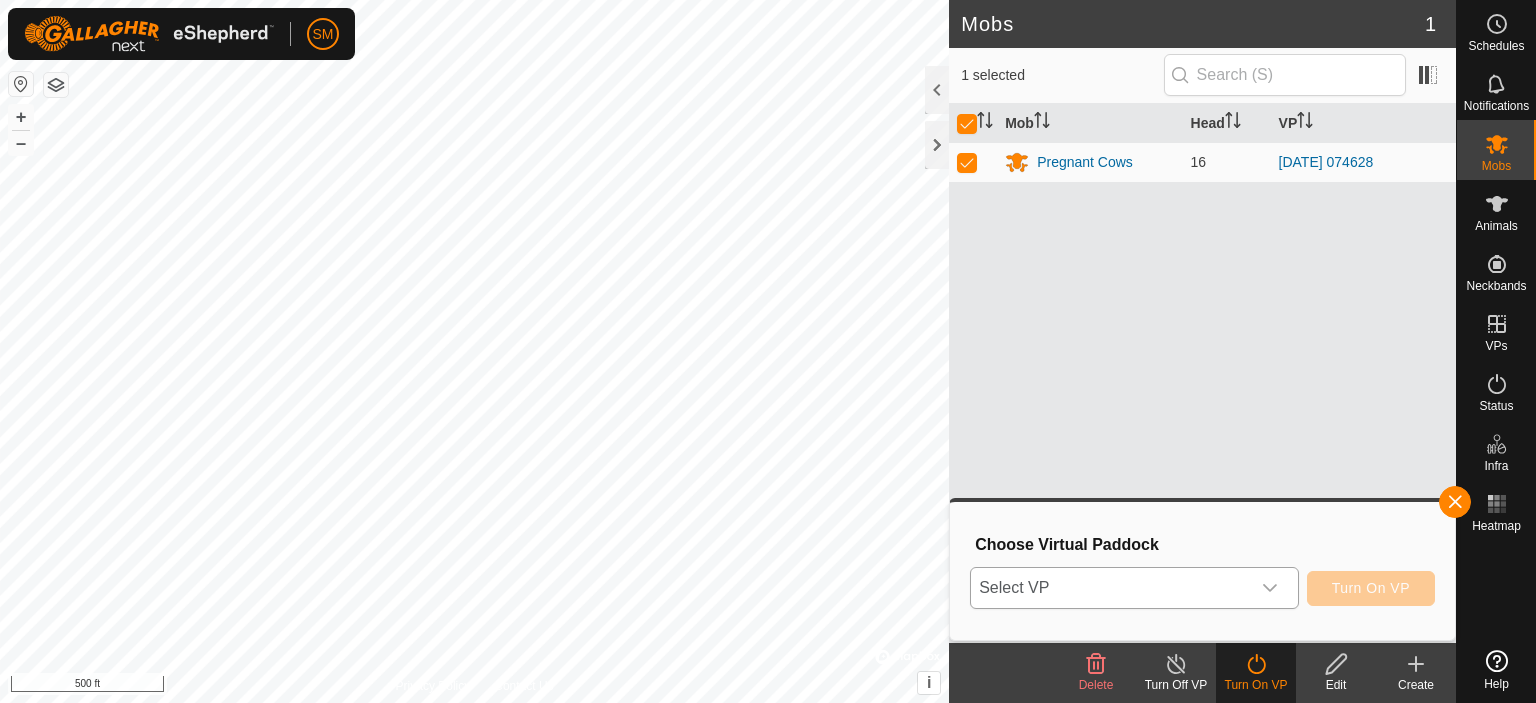 click on "Select VP" at bounding box center (1110, 588) 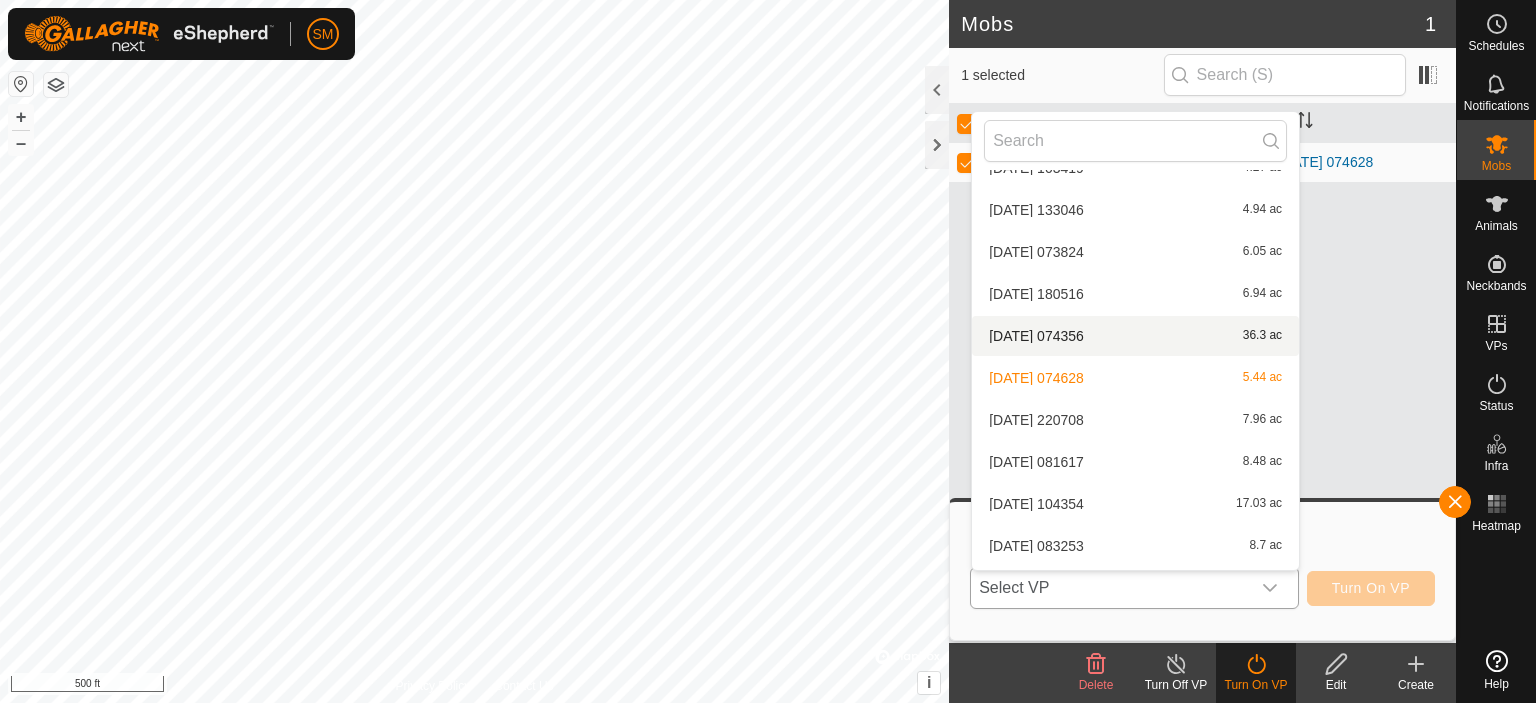 scroll, scrollTop: 190, scrollLeft: 0, axis: vertical 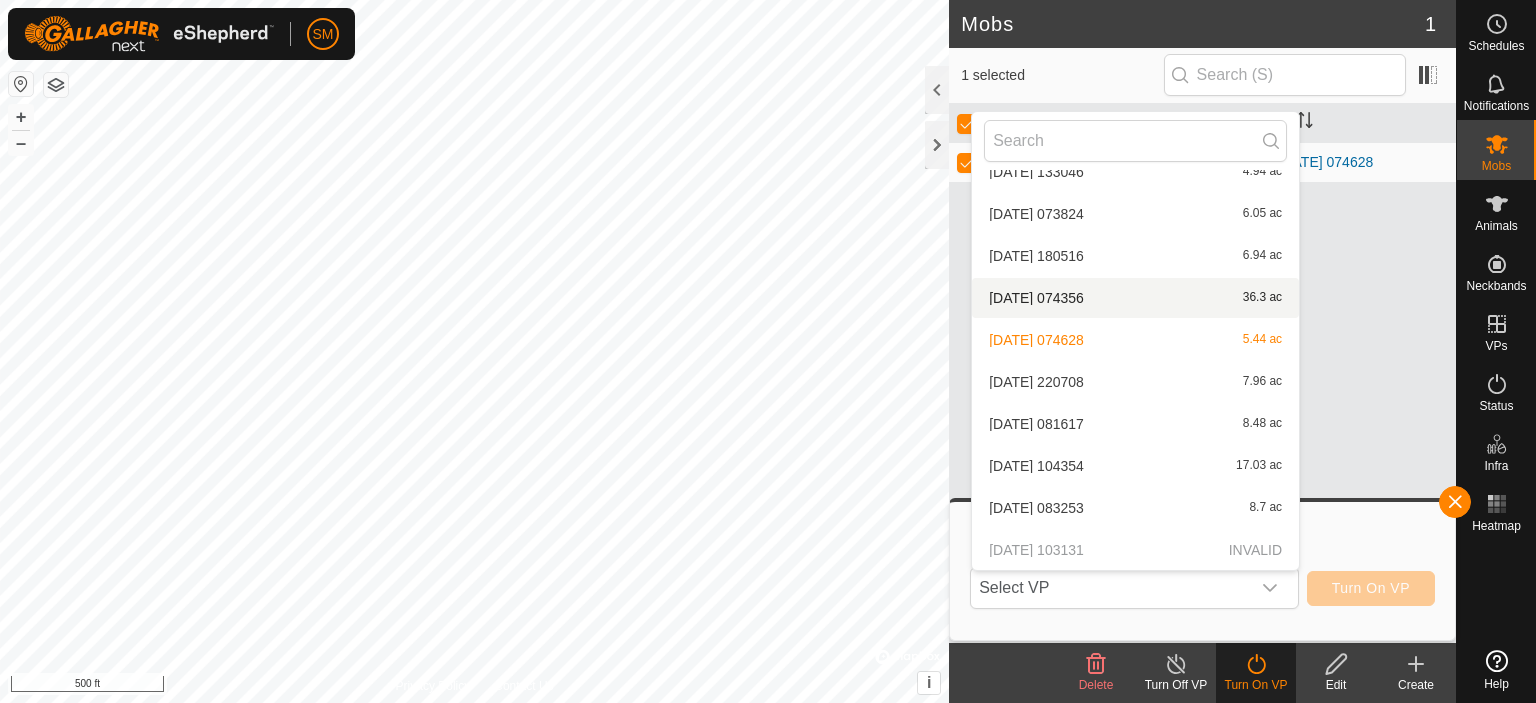 click on "Mob   Head   VP  Pregnant Cows 16 [DATE] 074628" at bounding box center [1202, 373] 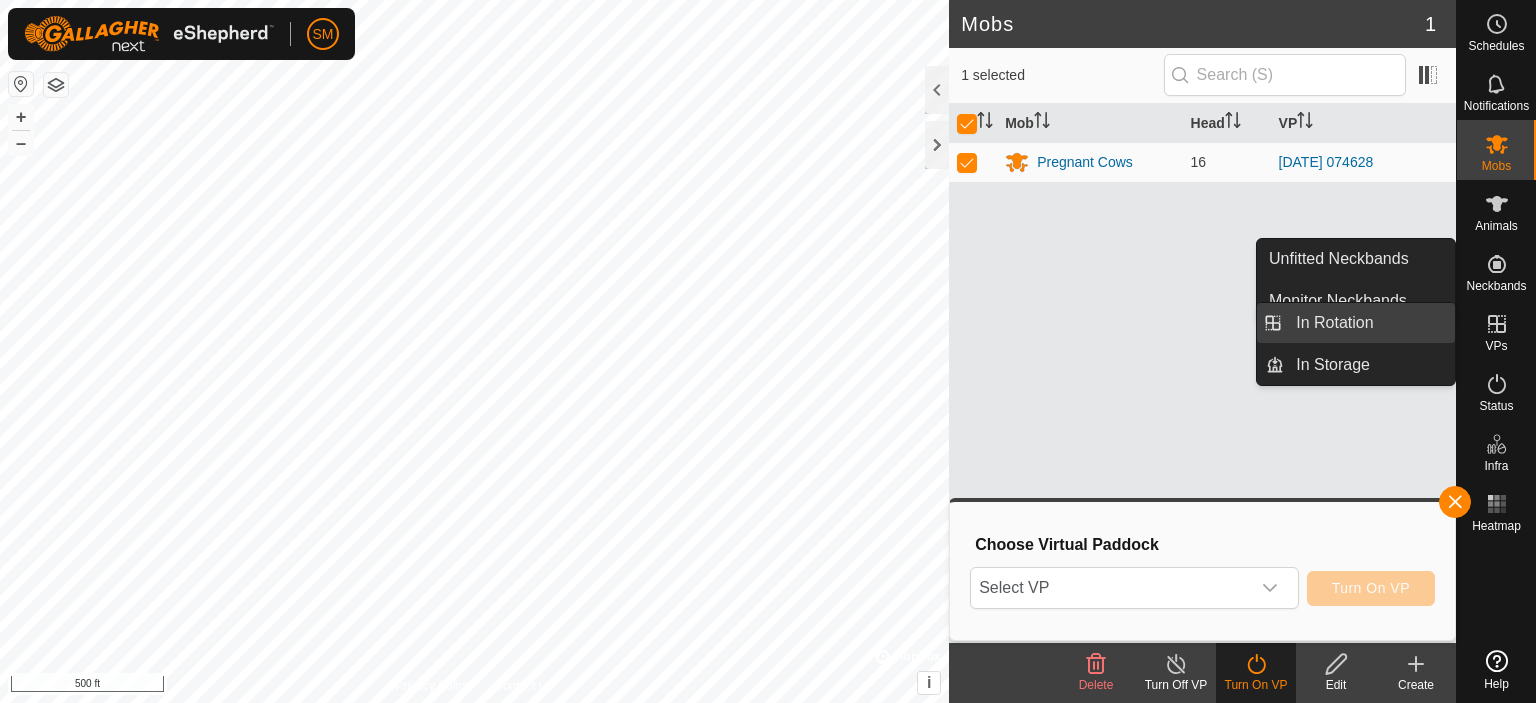 click on "In Rotation" at bounding box center [1369, 323] 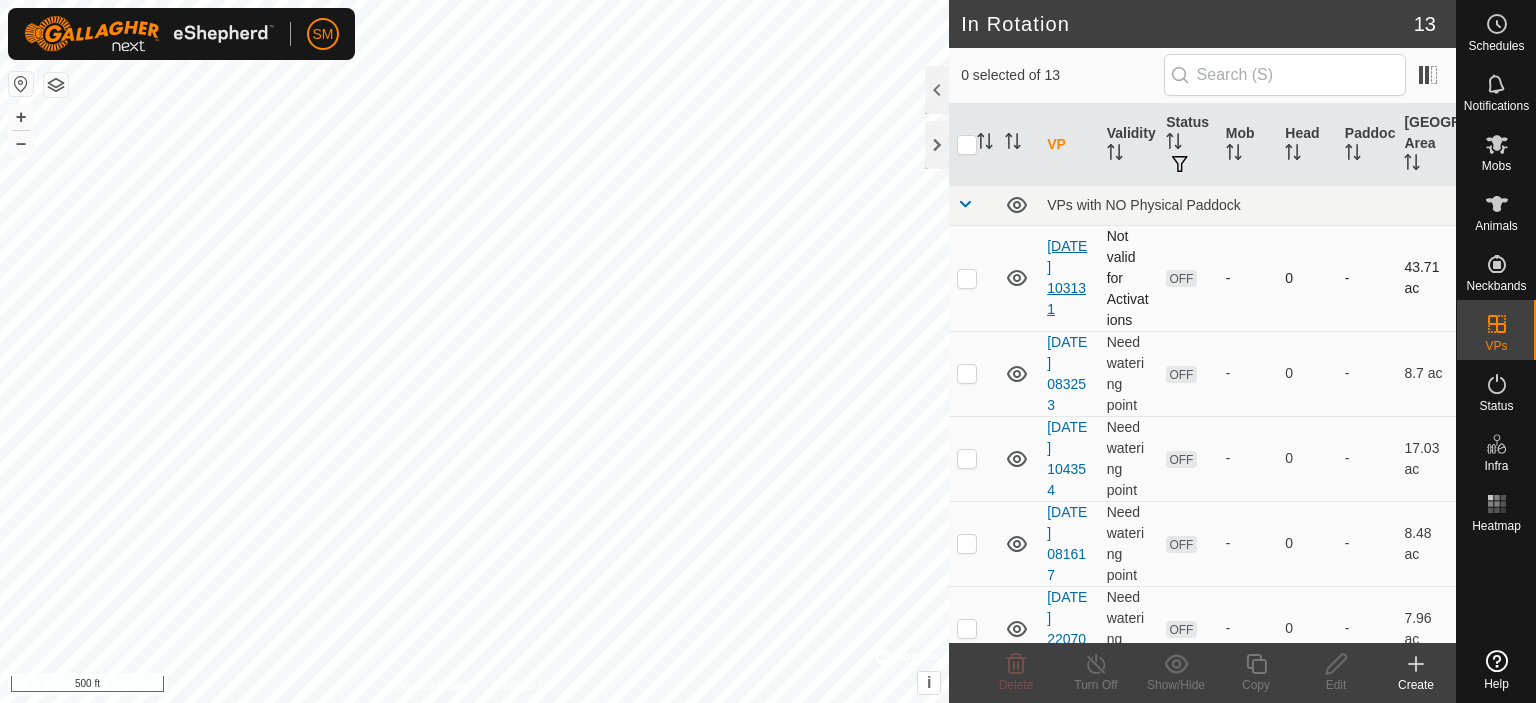 click on "[DATE] 103131" at bounding box center [1067, 277] 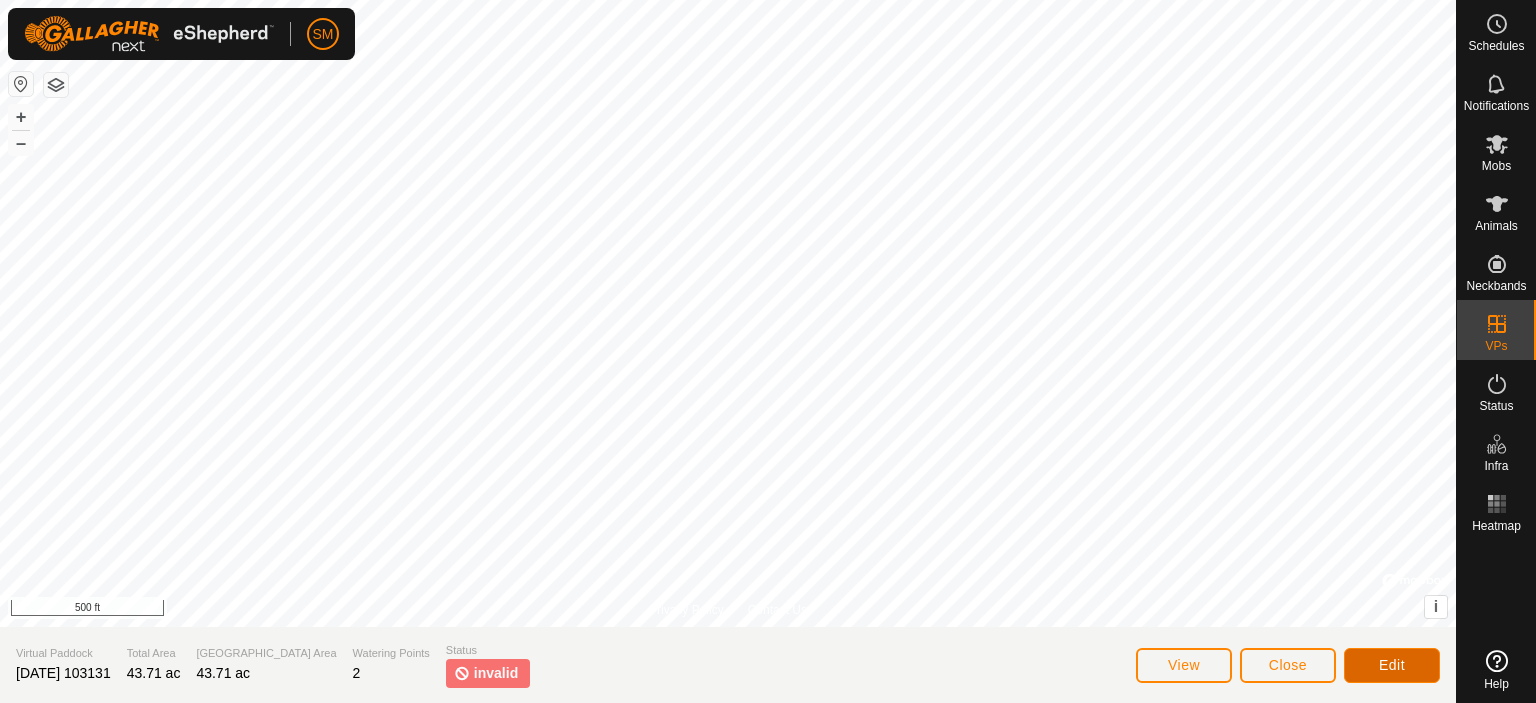 click on "Edit" 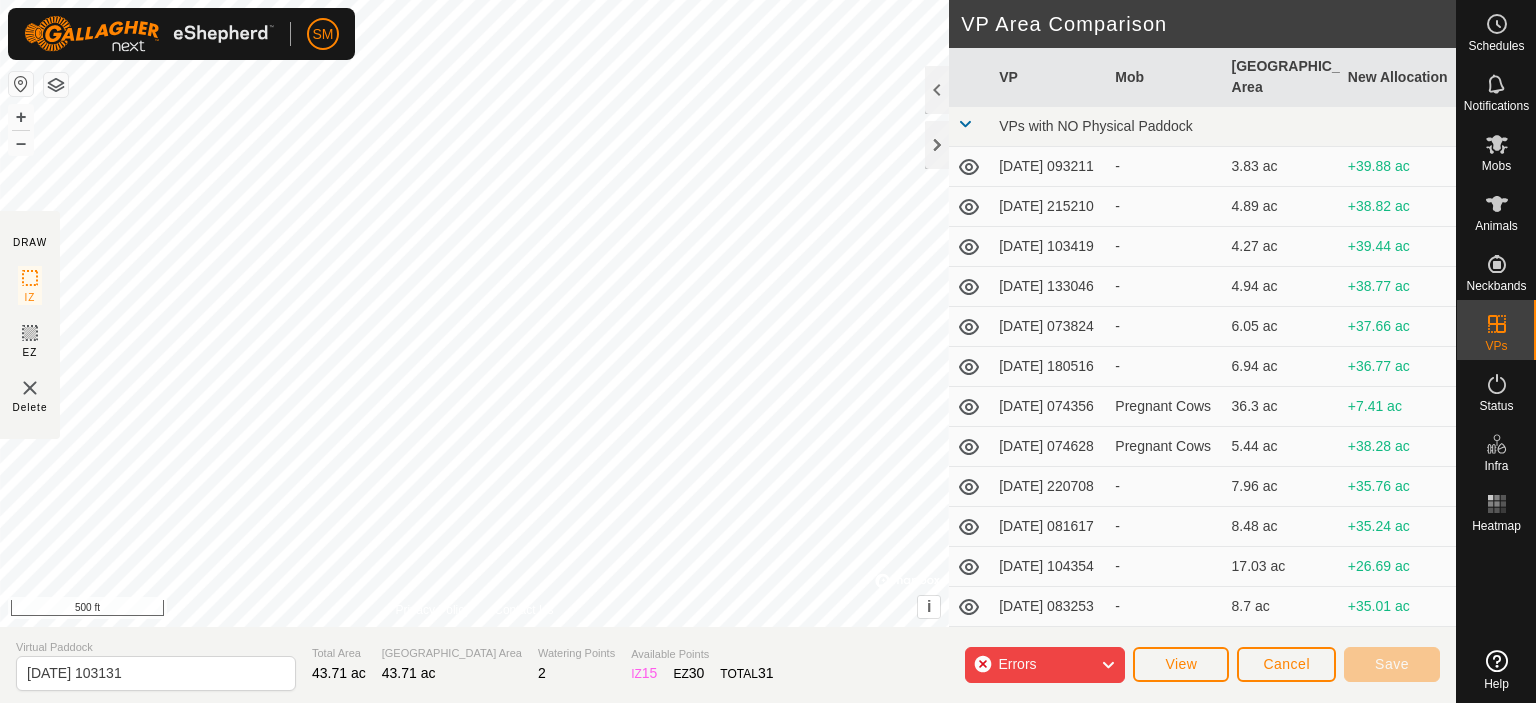 click 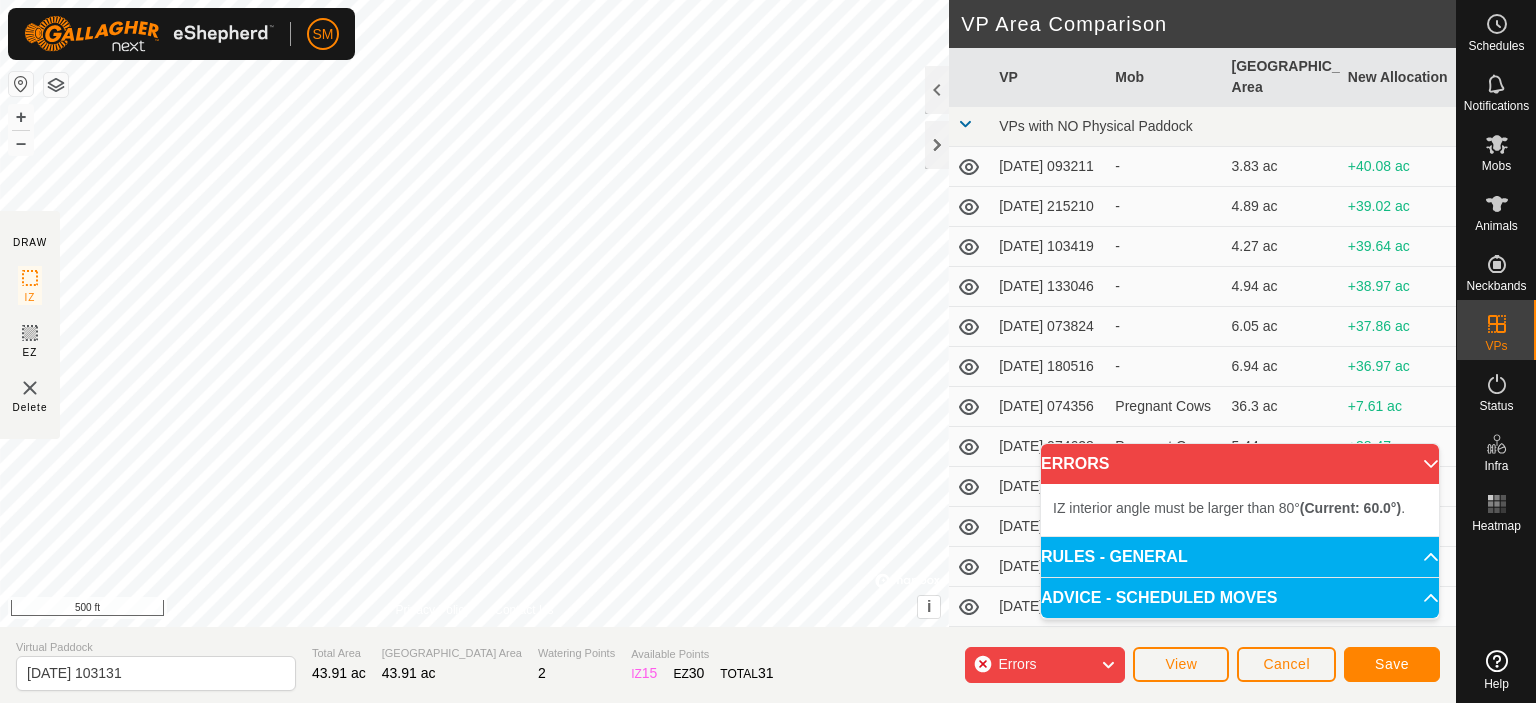 click on "DRAW IZ EZ Delete Privacy Policy Contact Us + – ⇧ i ©  Mapbox , ©  OpenStreetMap ,  Improve this map 500 ft VP Area Comparison     VP   Mob   Grazing Area   New Allocation  VPs with NO Physical Paddock  [DATE] 093211  -  3.83 ac  +40.08 ac  [DATE] 215210  -  4.89 ac  +39.02 ac  [DATE] 103419  -  4.27 ac  +39.64 ac  [DATE] 133046  -  4.94 ac  +38.97 ac  [DATE] 073824  -  6.05 ac  +37.86 ac  [DATE] 180516  -  6.94 ac  +36.97 ac  [DATE] 074356   Pregnant Cows   36.3 ac  +7.61 ac  [DATE] 074628   Pregnant Cows   5.44 ac  +38.47 ac  [DATE] 220708  -  7.96 ac  +35.95 ac  [DATE] 081617  -  8.48 ac  +35.43 ac  [DATE] 104354  -  17.03 ac  +26.89 ac  [DATE] 083253  -  8.7 ac  +35.21 ac" 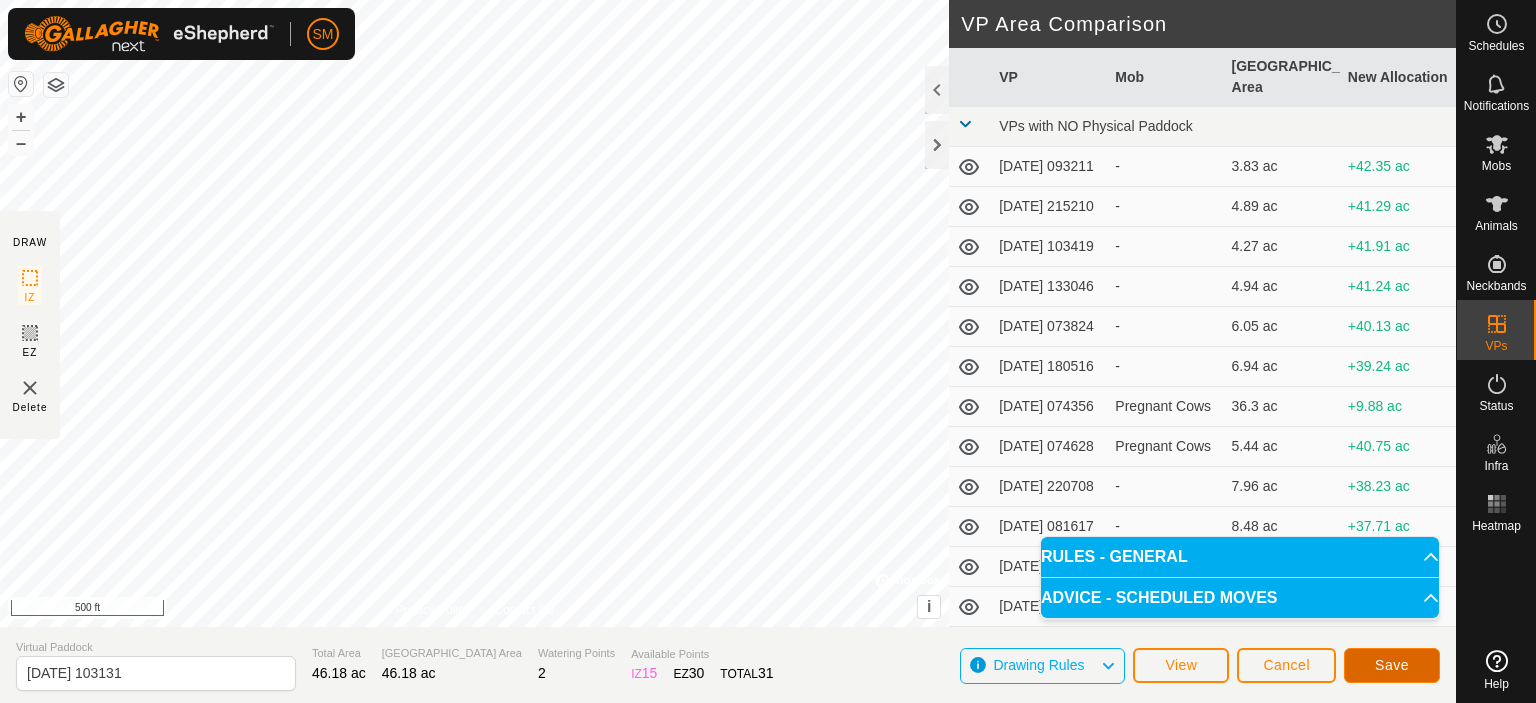 click on "Save" 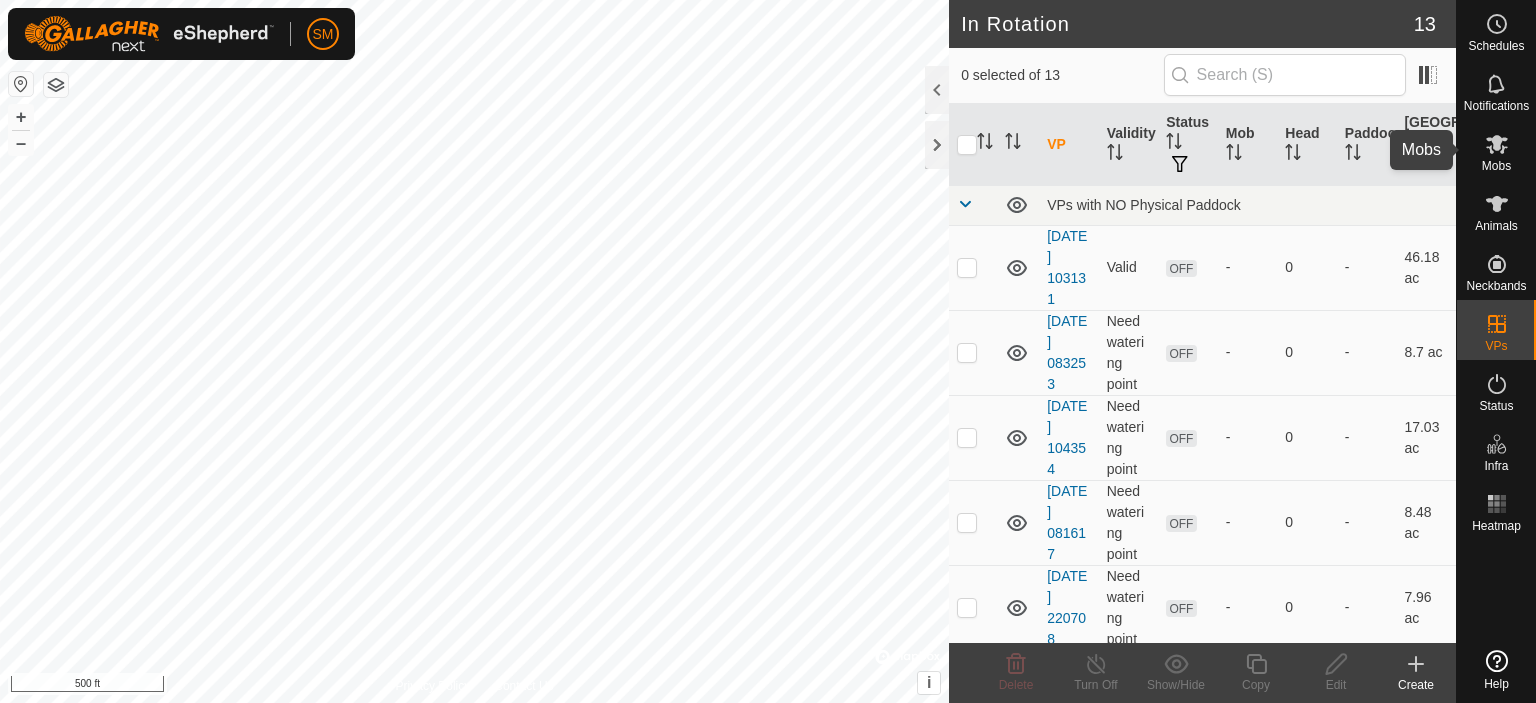click at bounding box center (1497, 144) 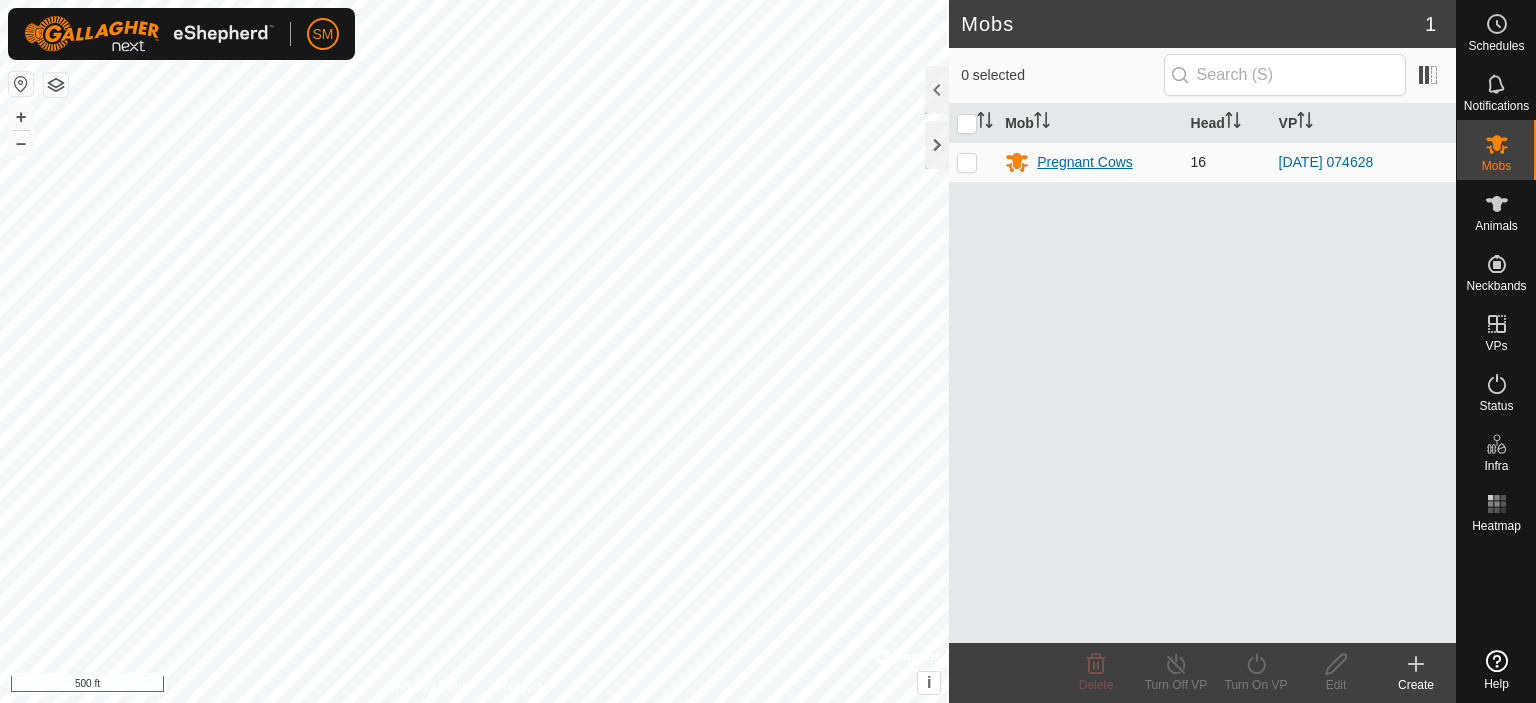 click on "Pregnant Cows" at bounding box center [1085, 162] 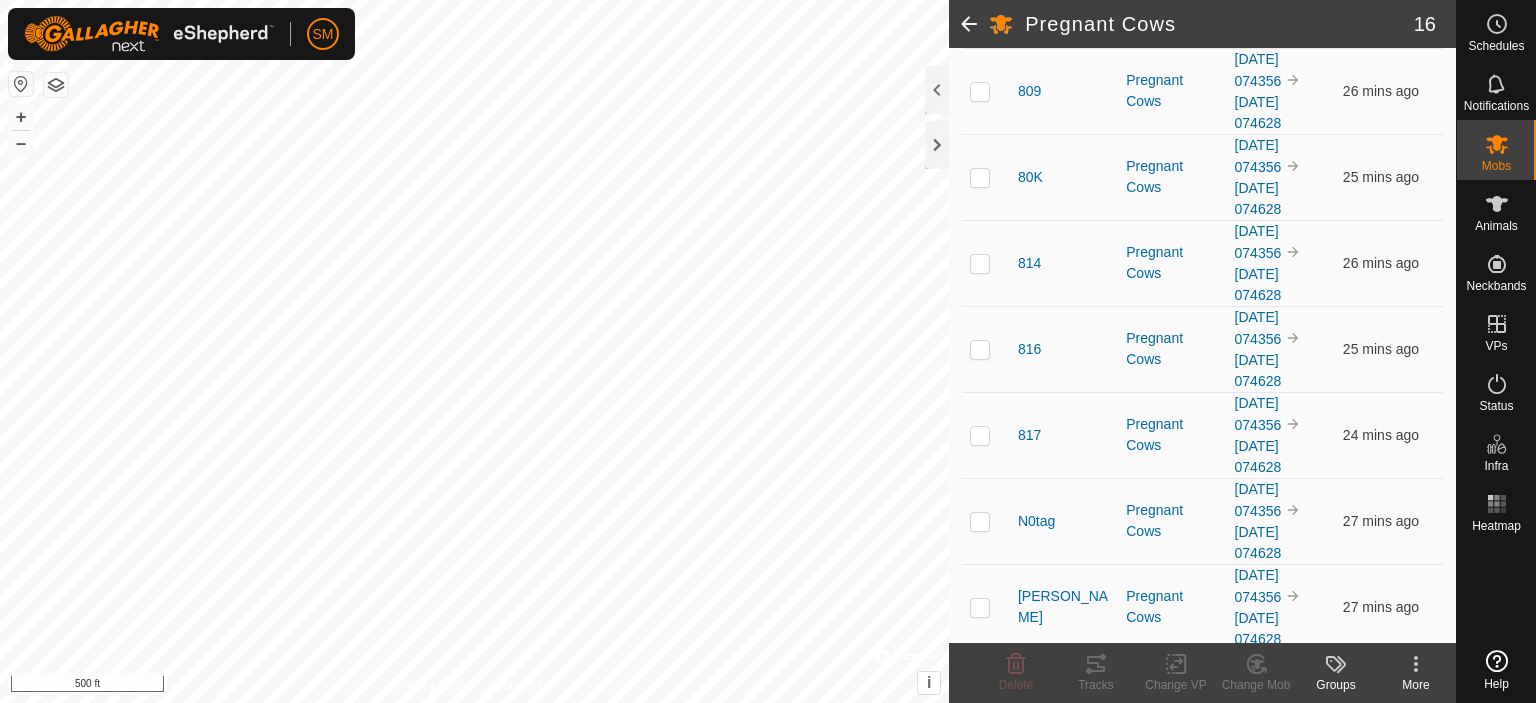 scroll, scrollTop: 0, scrollLeft: 0, axis: both 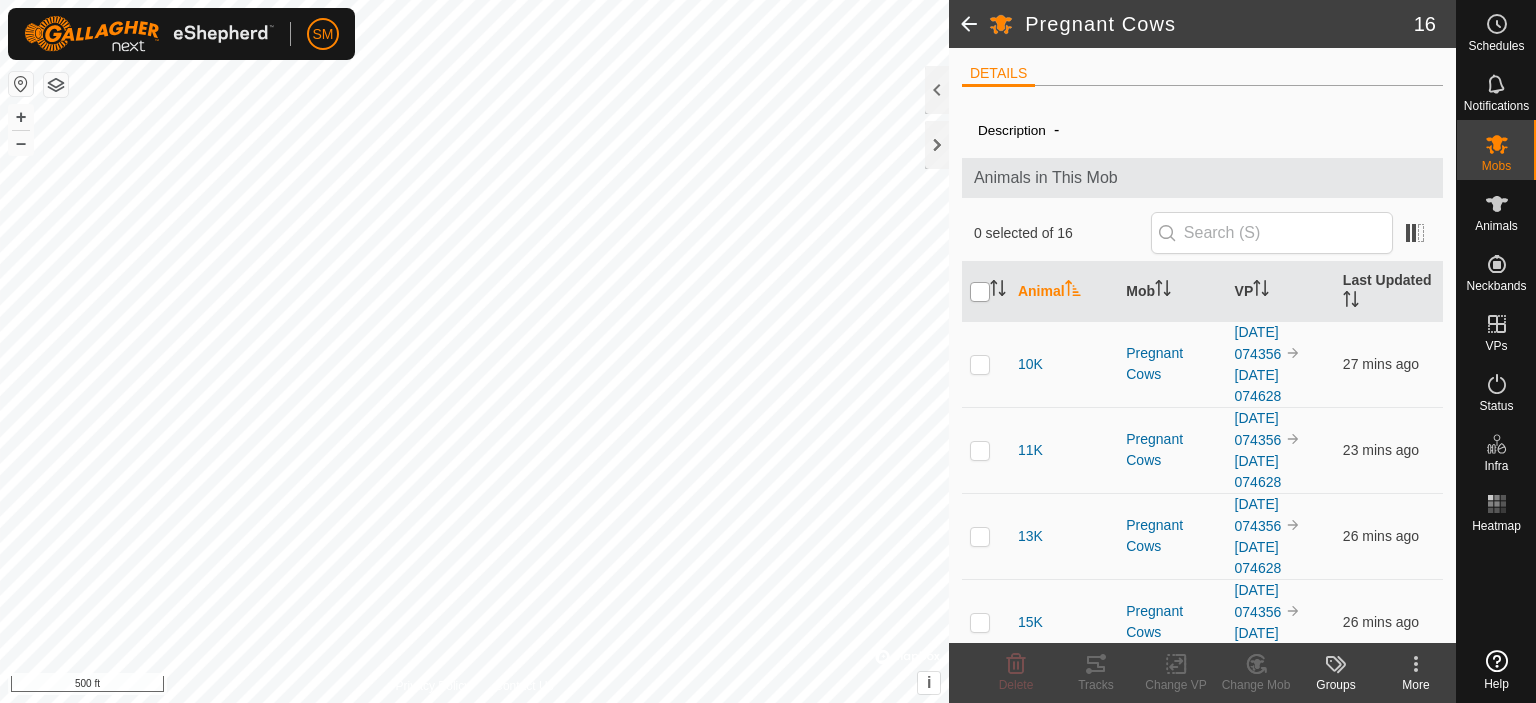 click at bounding box center (980, 292) 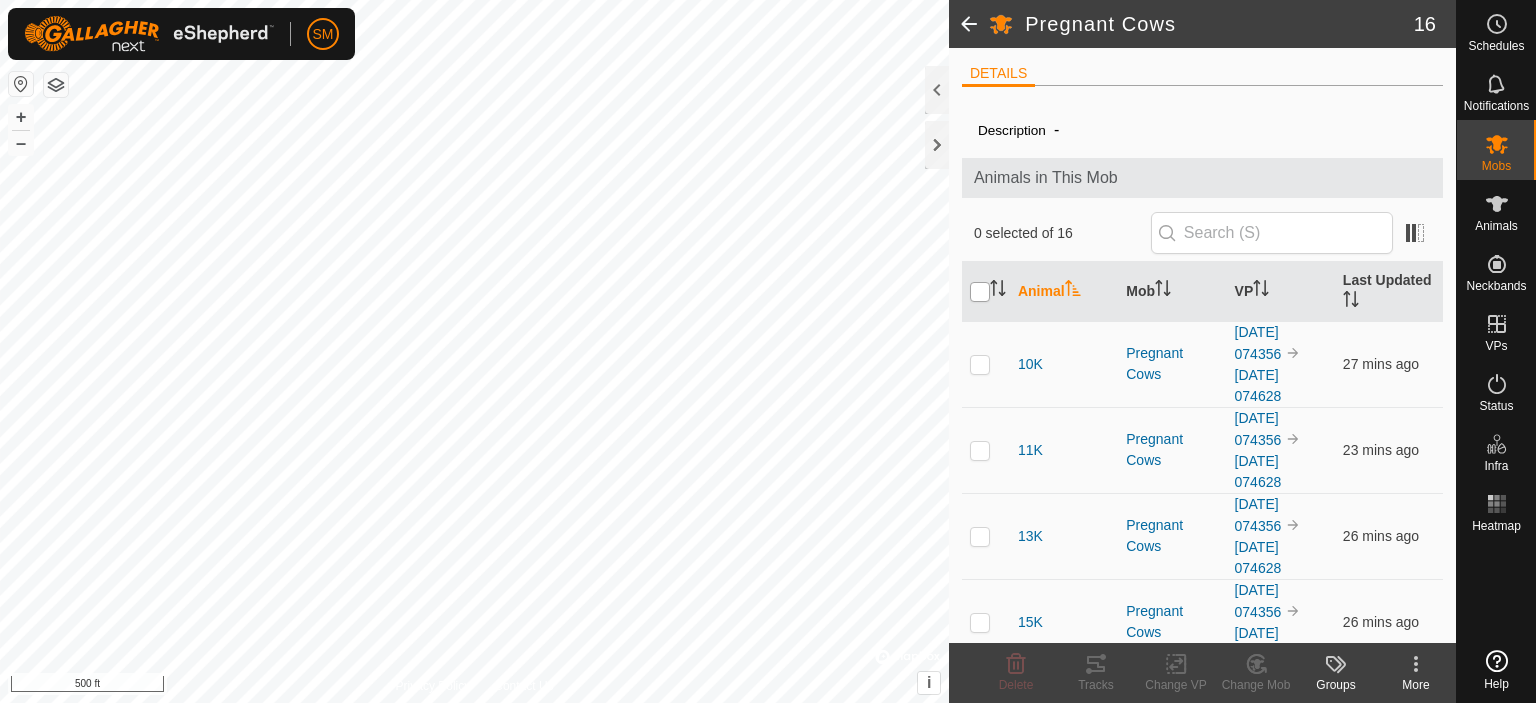 checkbox on "true" 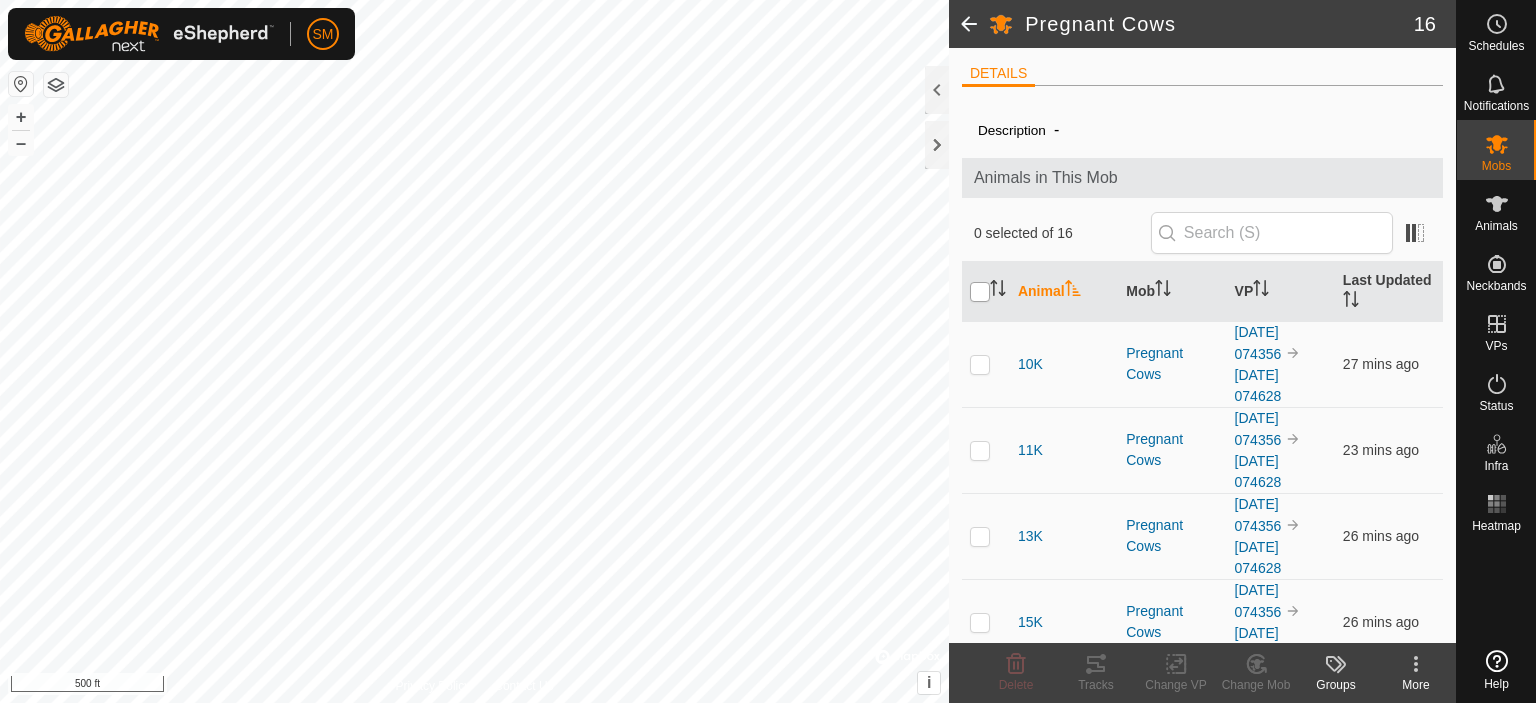 checkbox on "true" 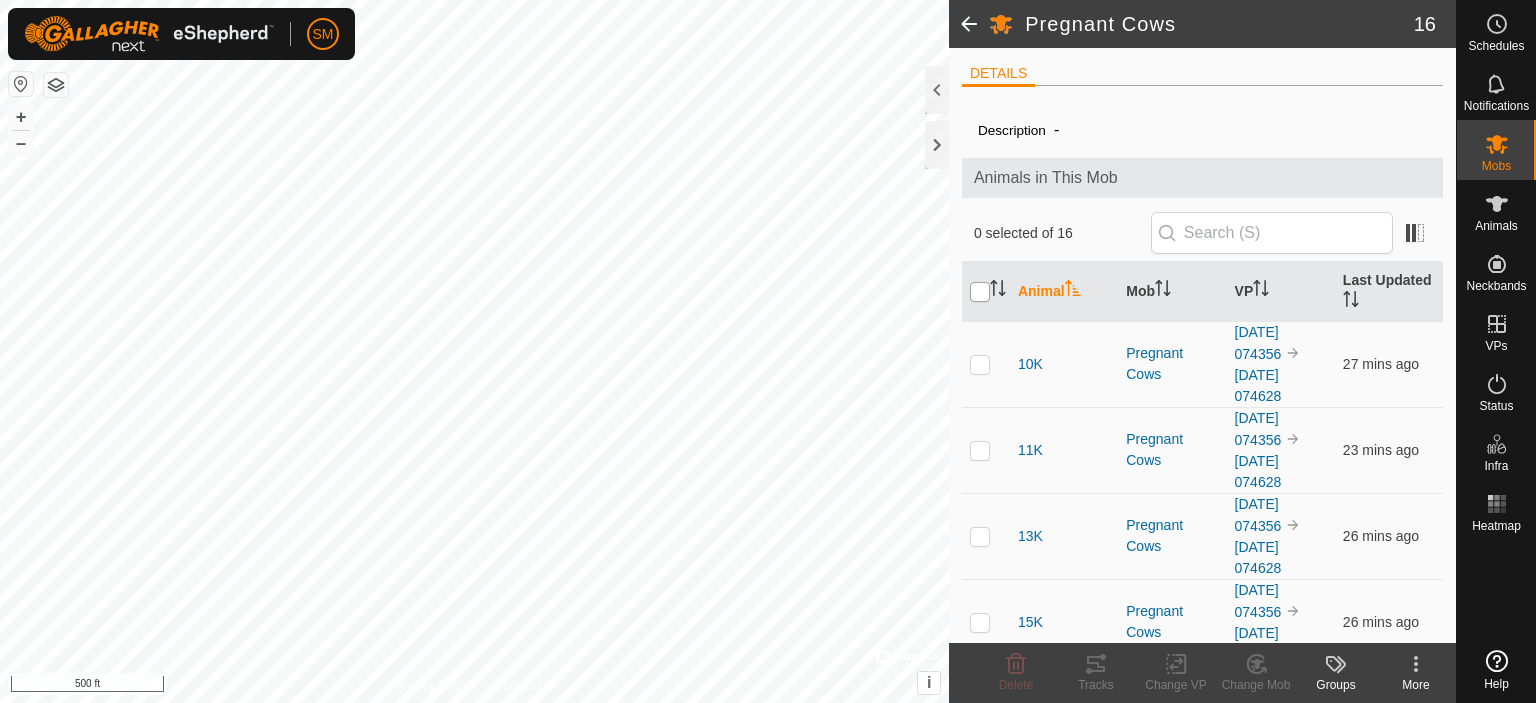 checkbox on "true" 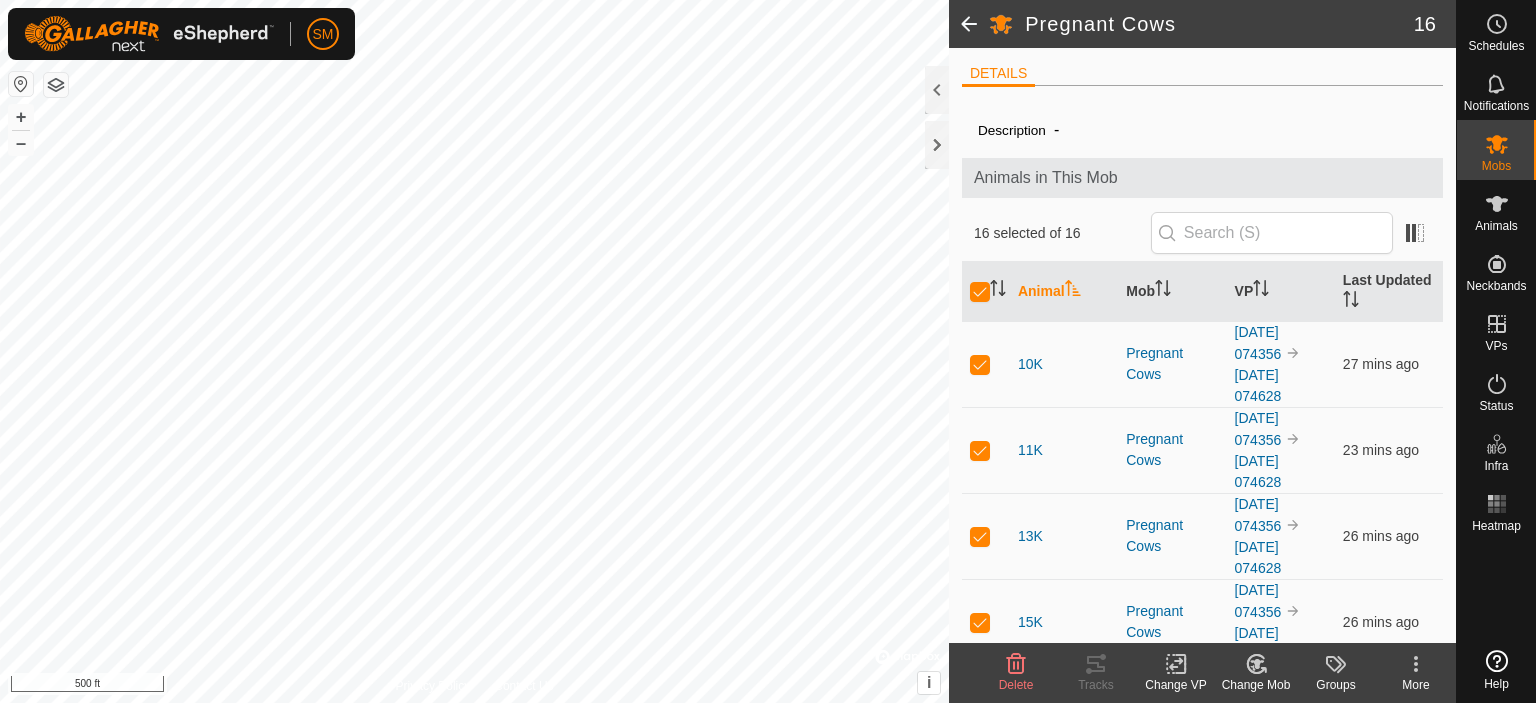 click 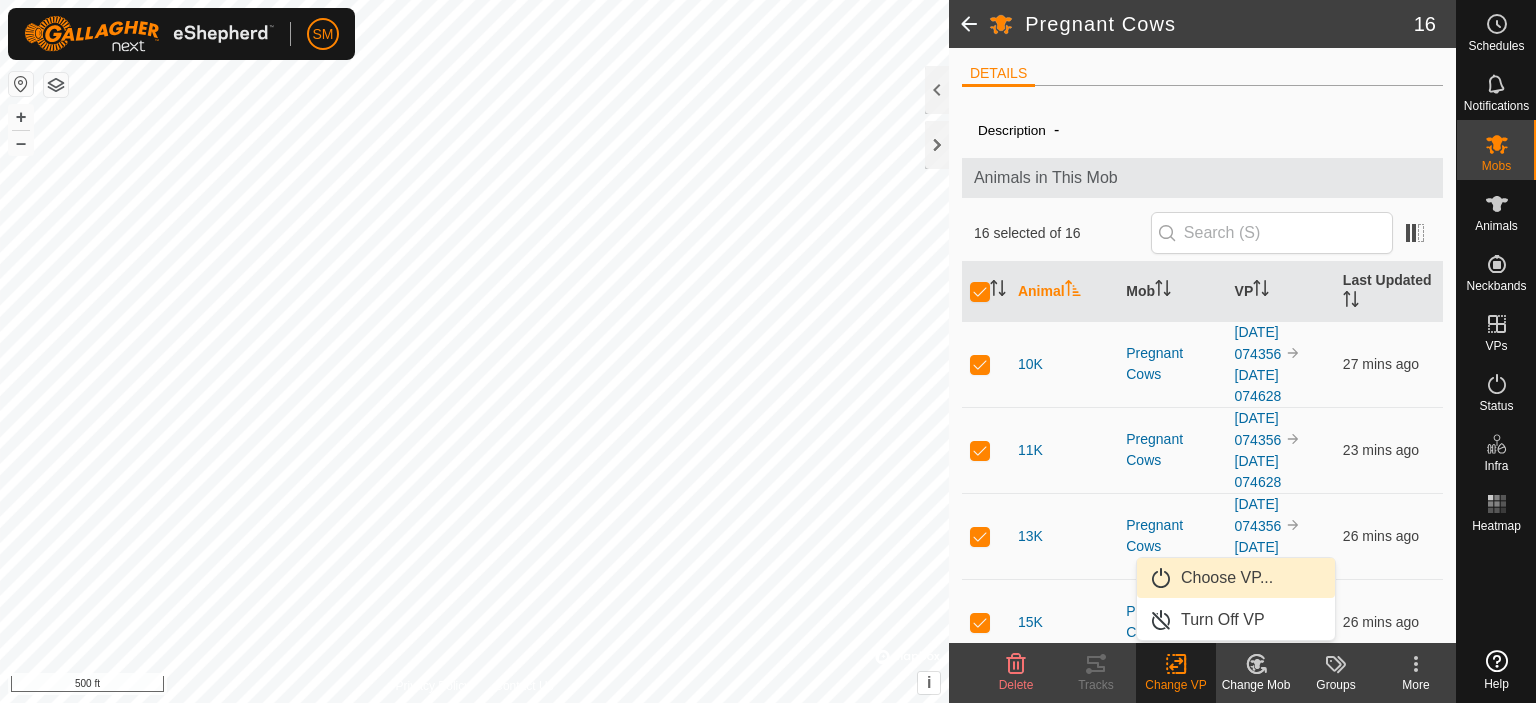 click on "Choose VP..." at bounding box center [1236, 578] 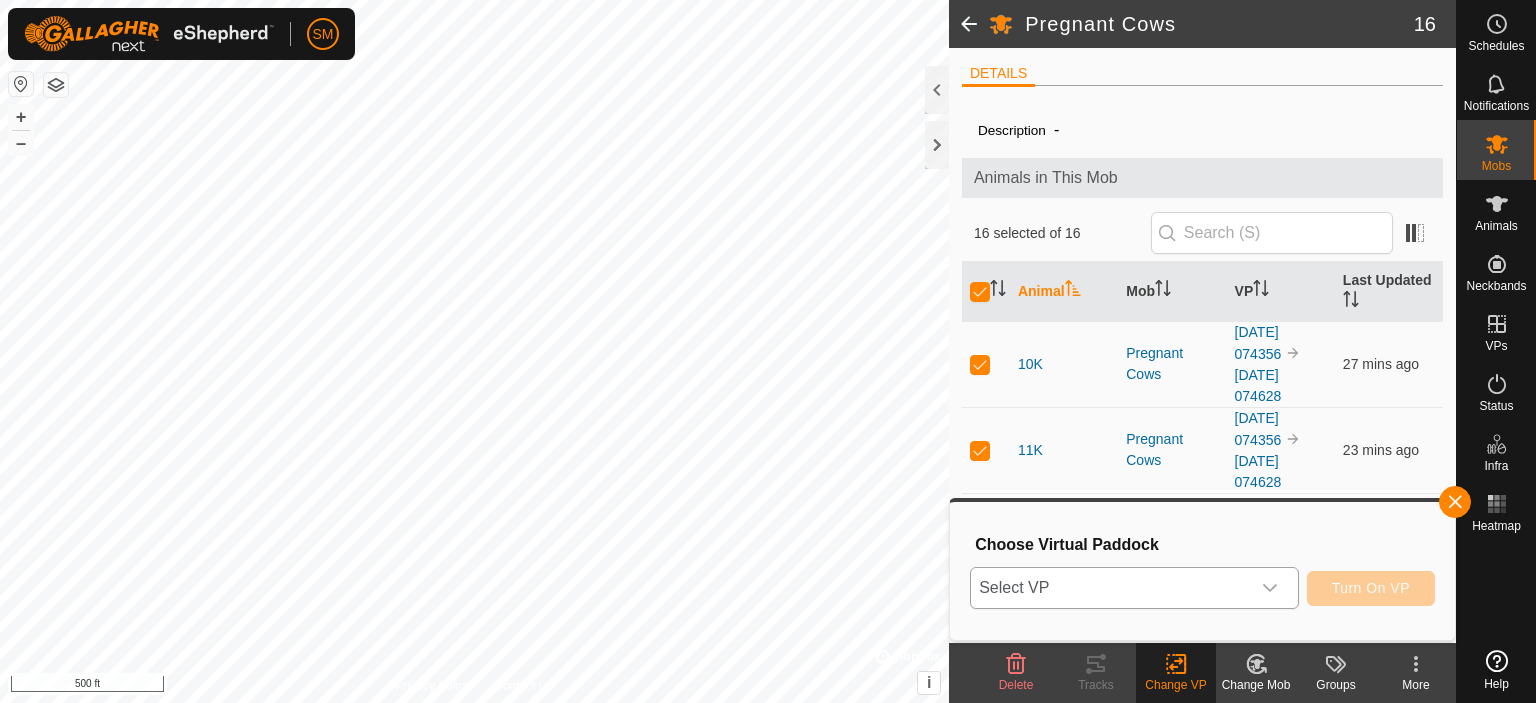 click on "Select VP" at bounding box center [1110, 588] 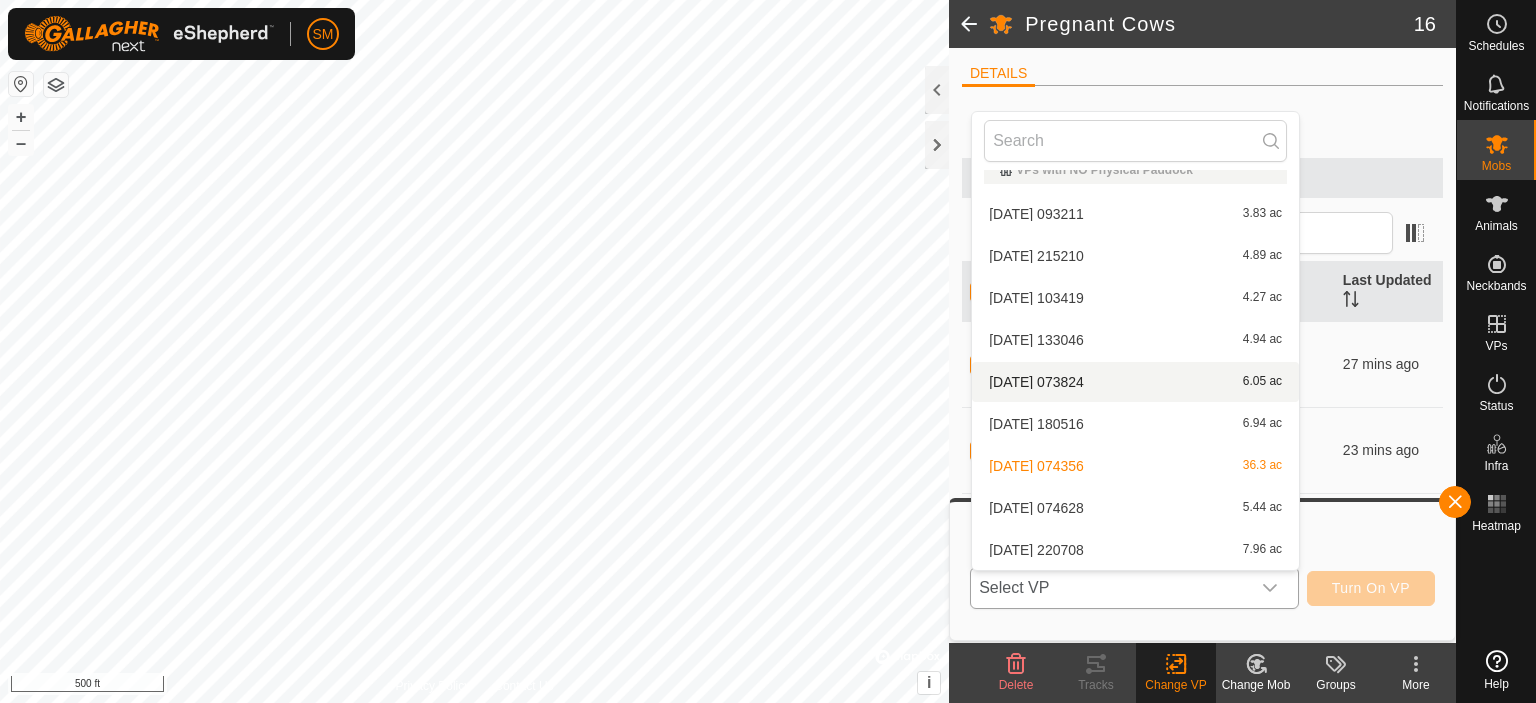 scroll, scrollTop: 190, scrollLeft: 0, axis: vertical 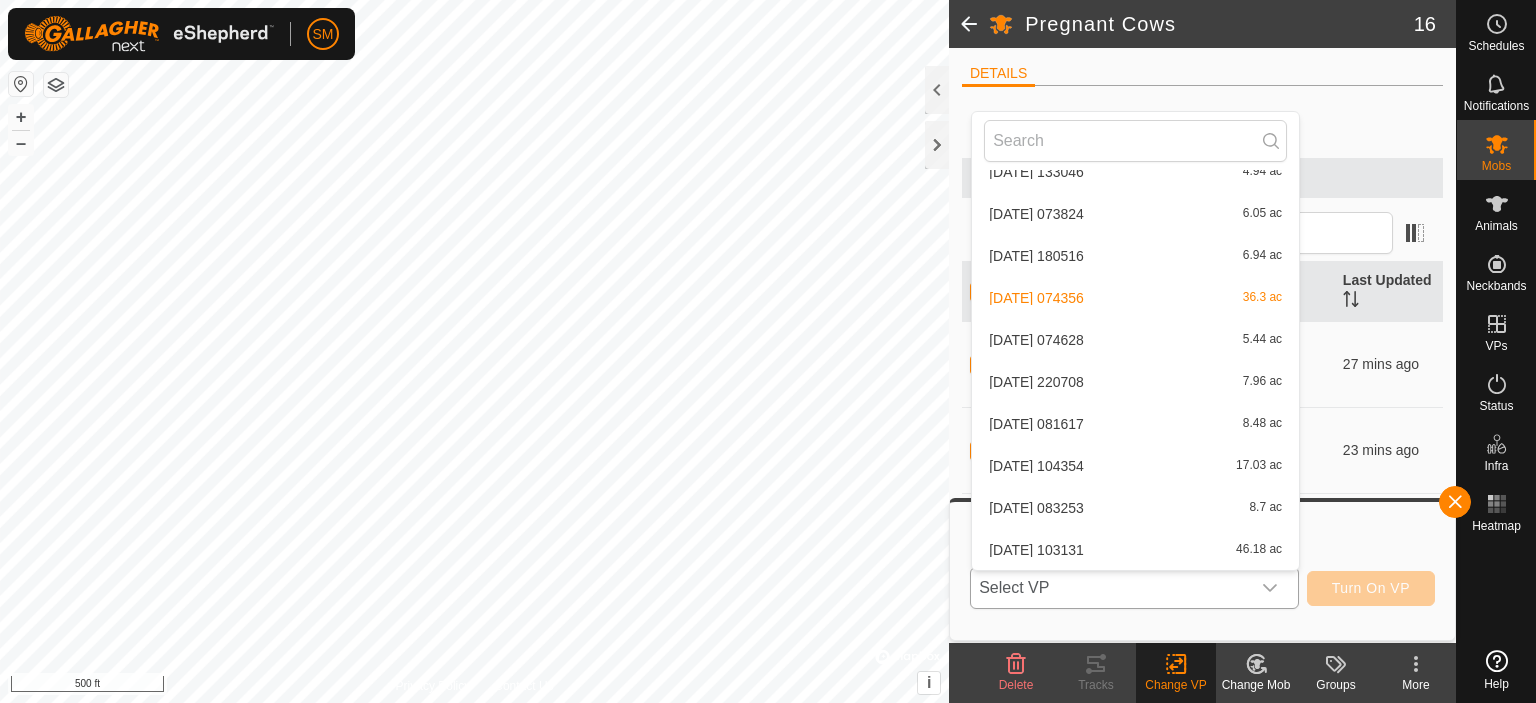 click on "[DATE] 103131  46.18 ac" at bounding box center (1135, 550) 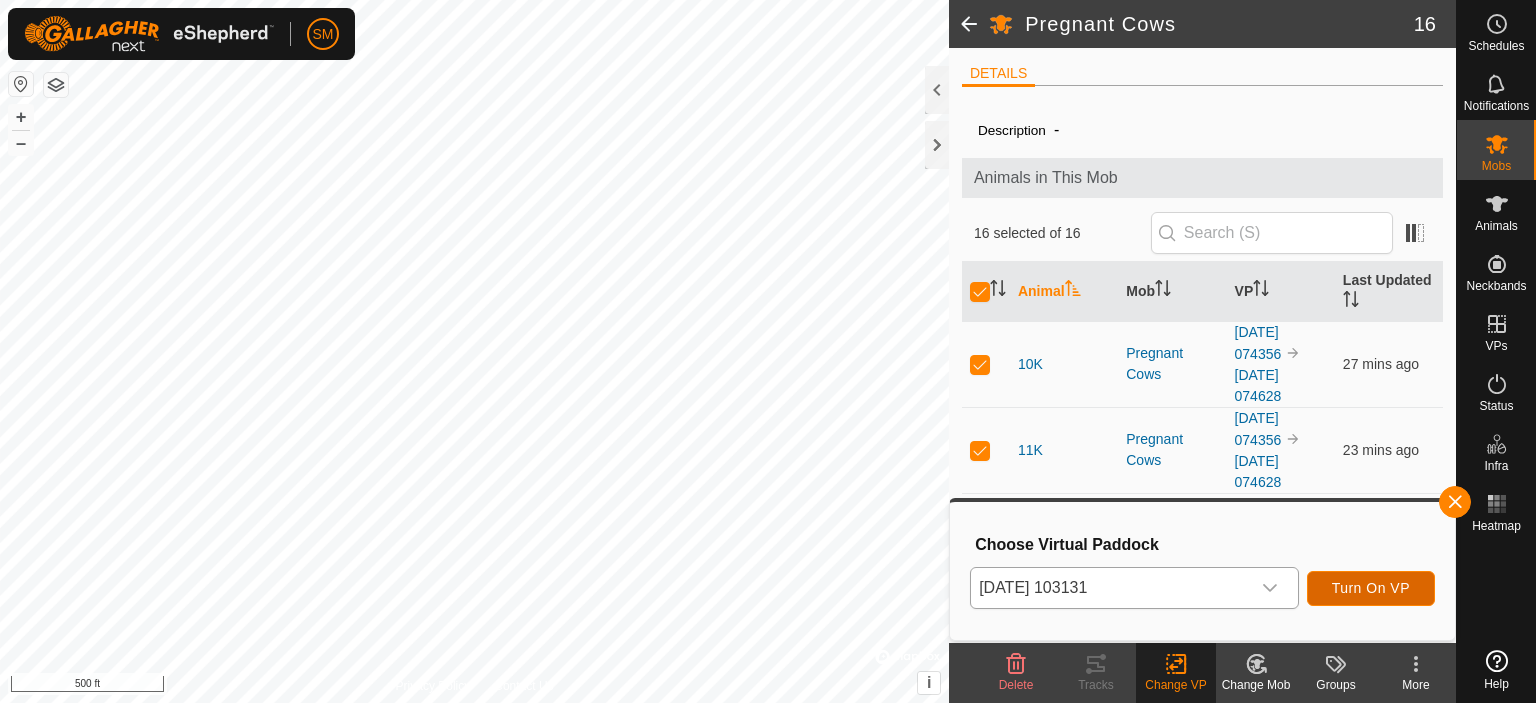 click on "Turn On VP" at bounding box center (1371, 588) 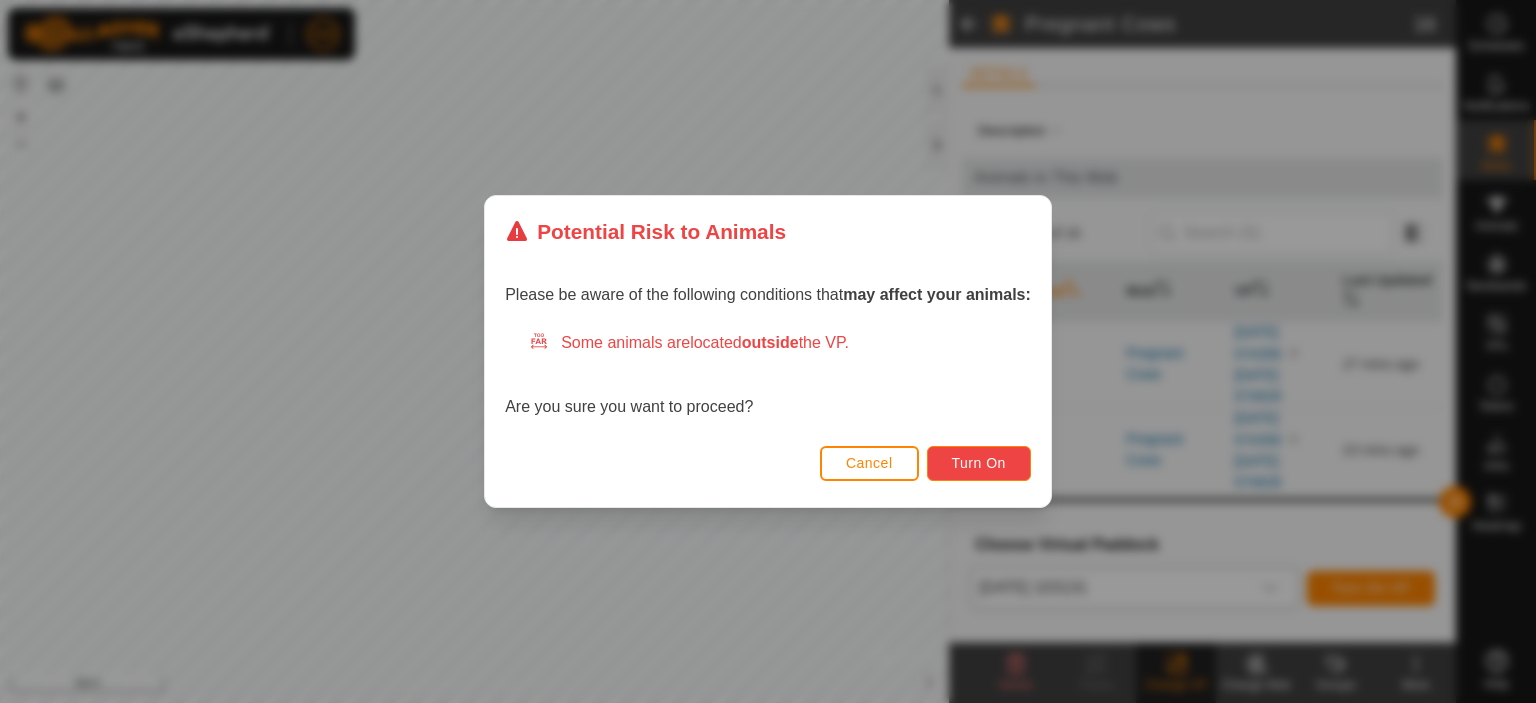 click on "Turn On" at bounding box center (979, 463) 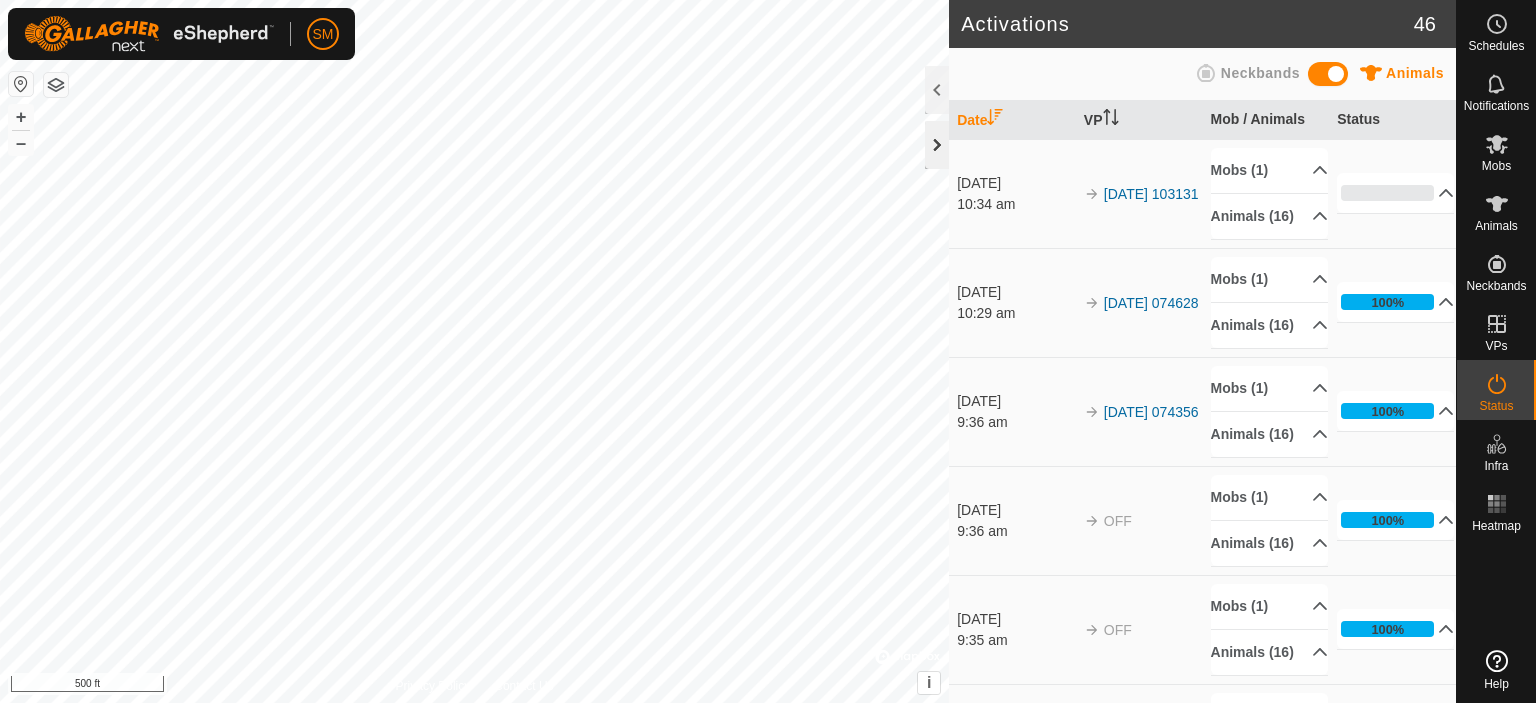 click 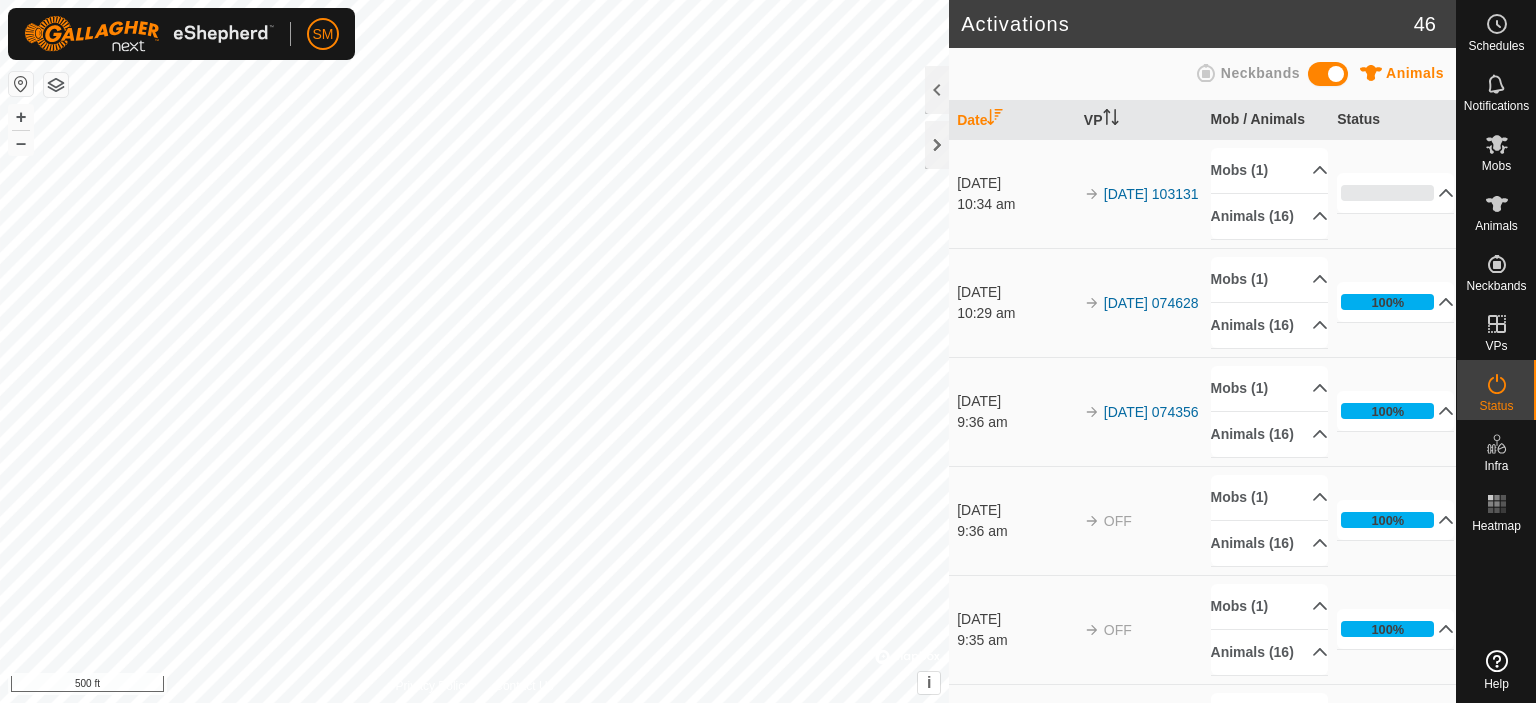 scroll, scrollTop: 0, scrollLeft: 0, axis: both 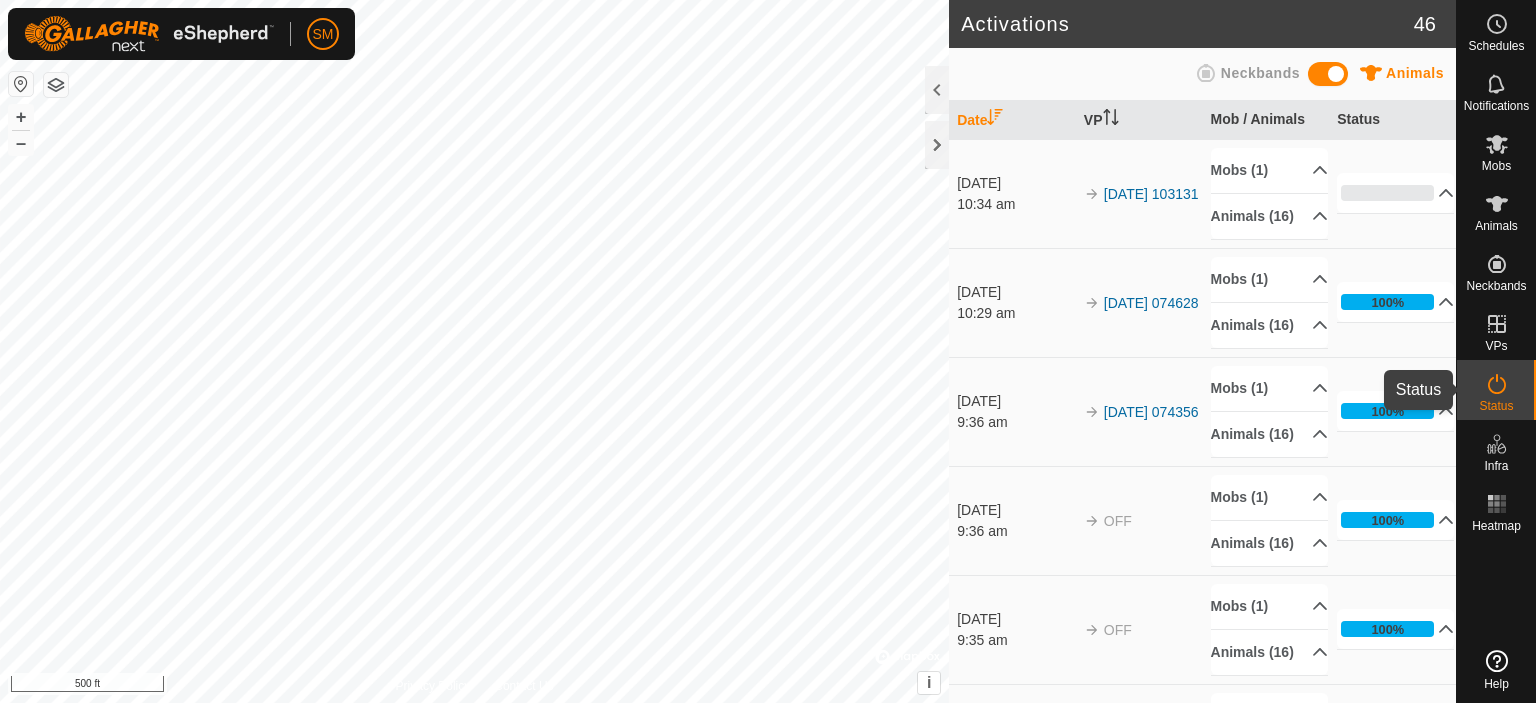 click 